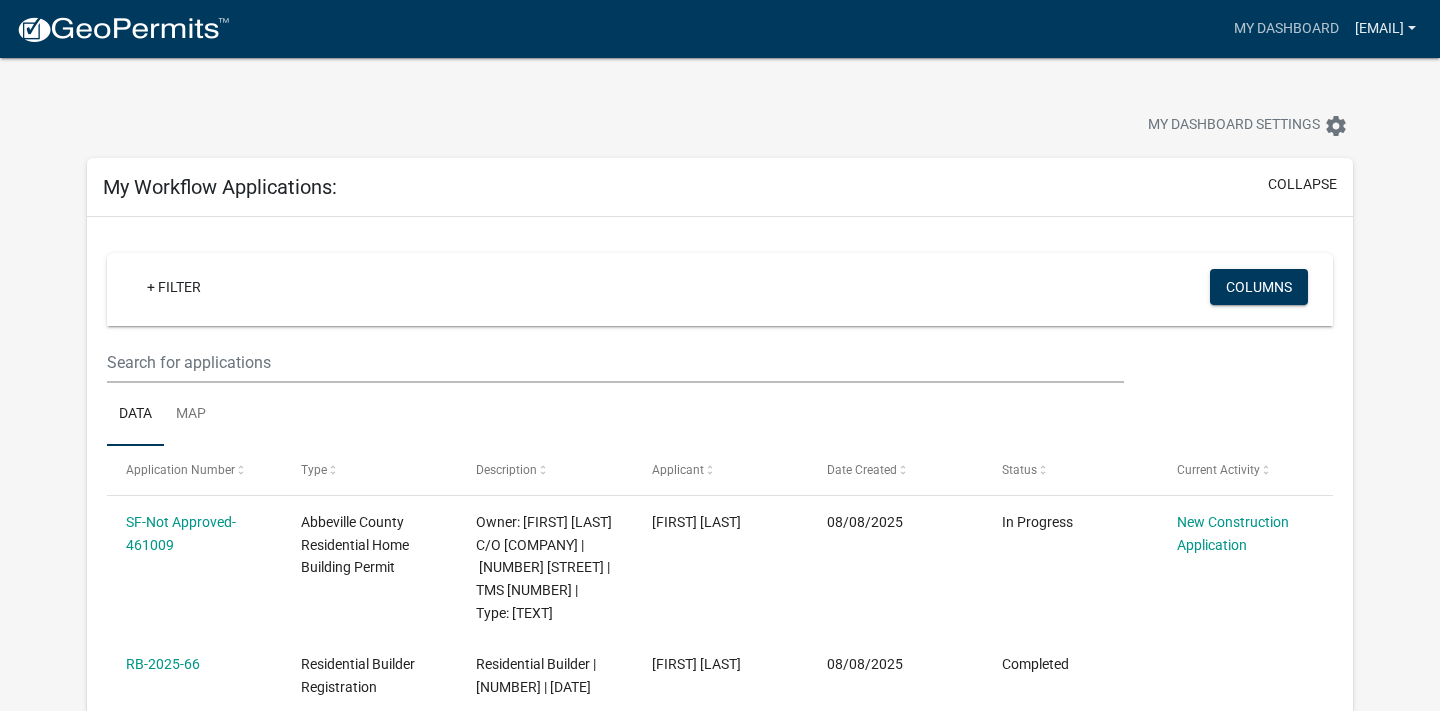 scroll, scrollTop: 315, scrollLeft: 0, axis: vertical 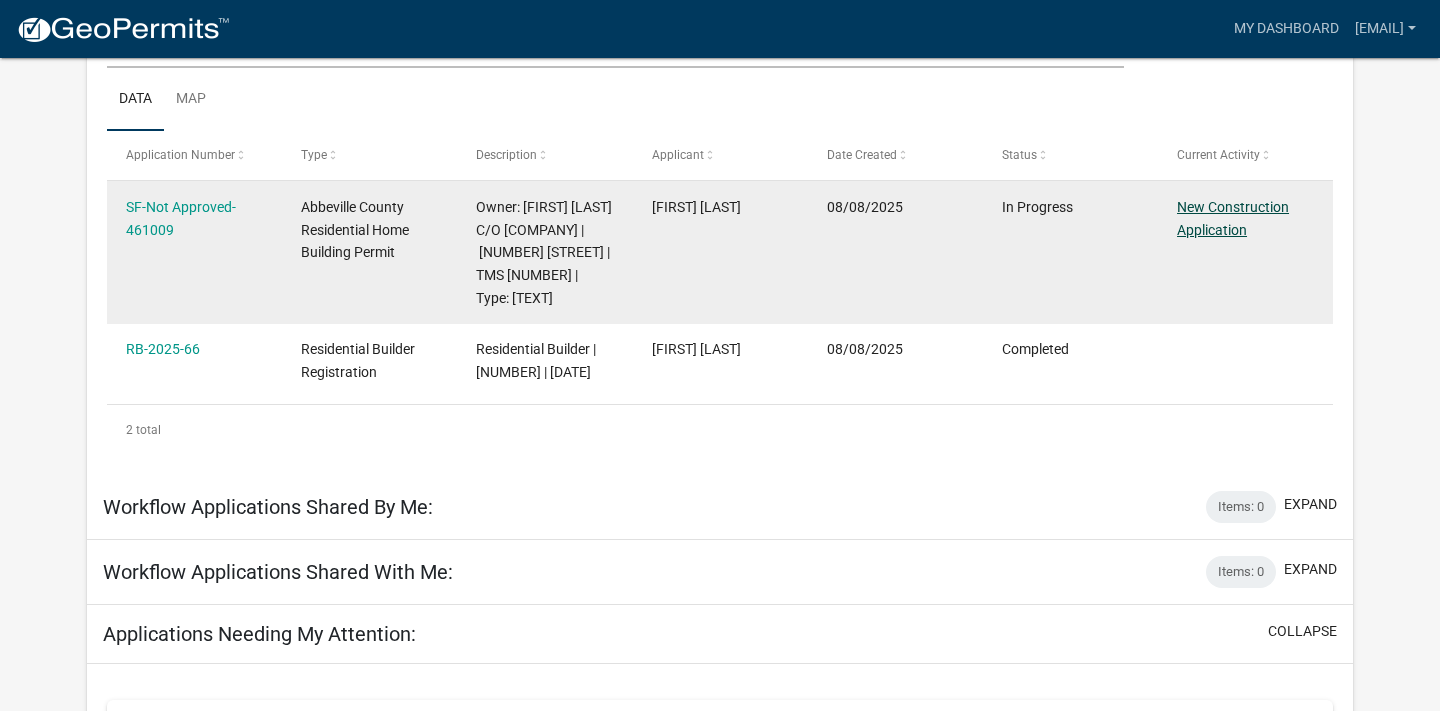 click on "New Construction Application" 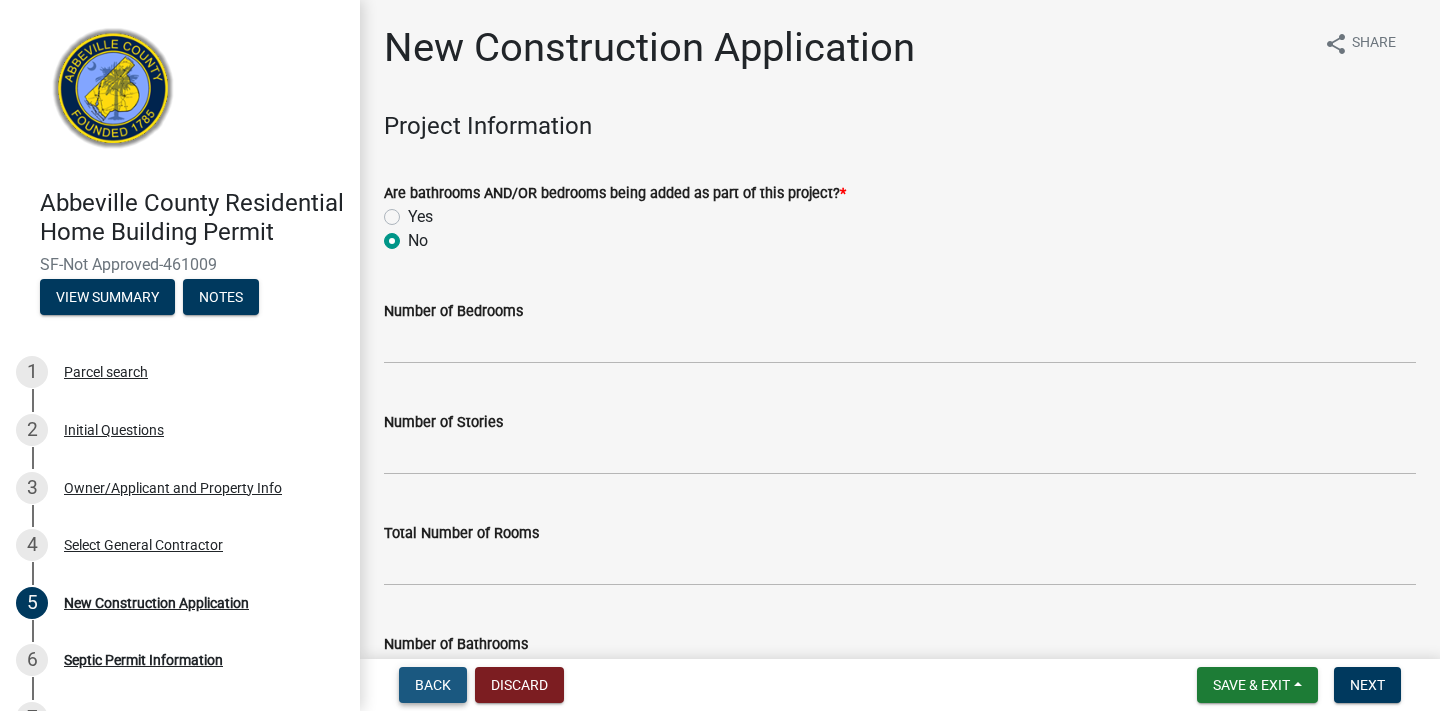 click on "Back" at bounding box center [433, 685] 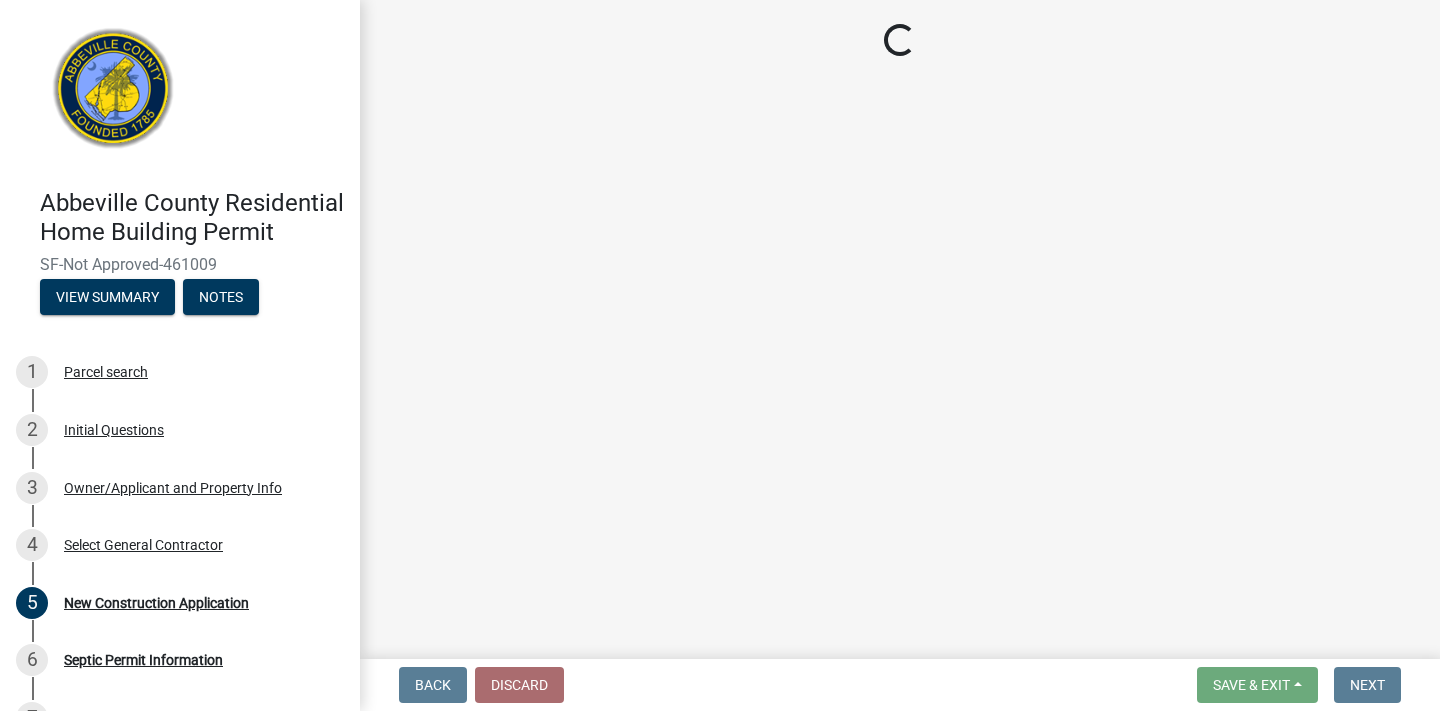 click on "Back" at bounding box center (433, 685) 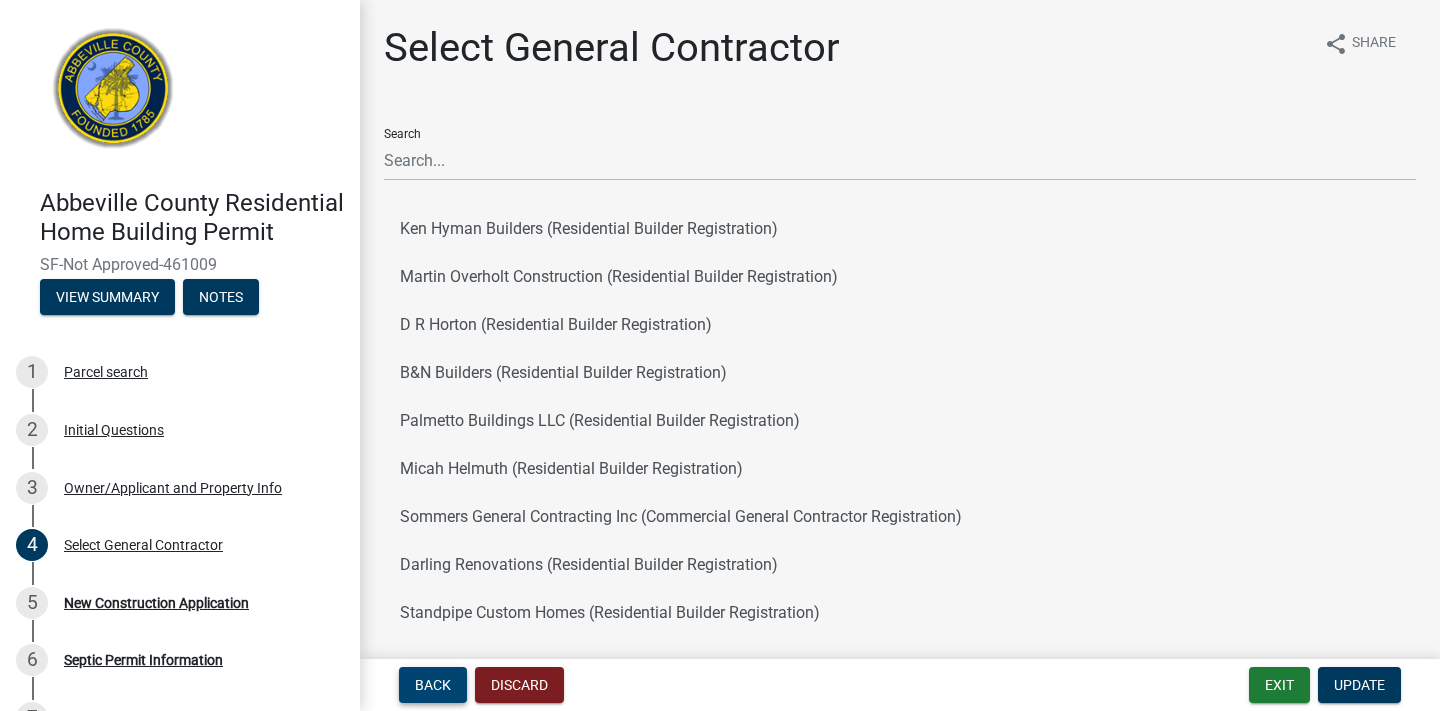 click on "Back" at bounding box center [433, 685] 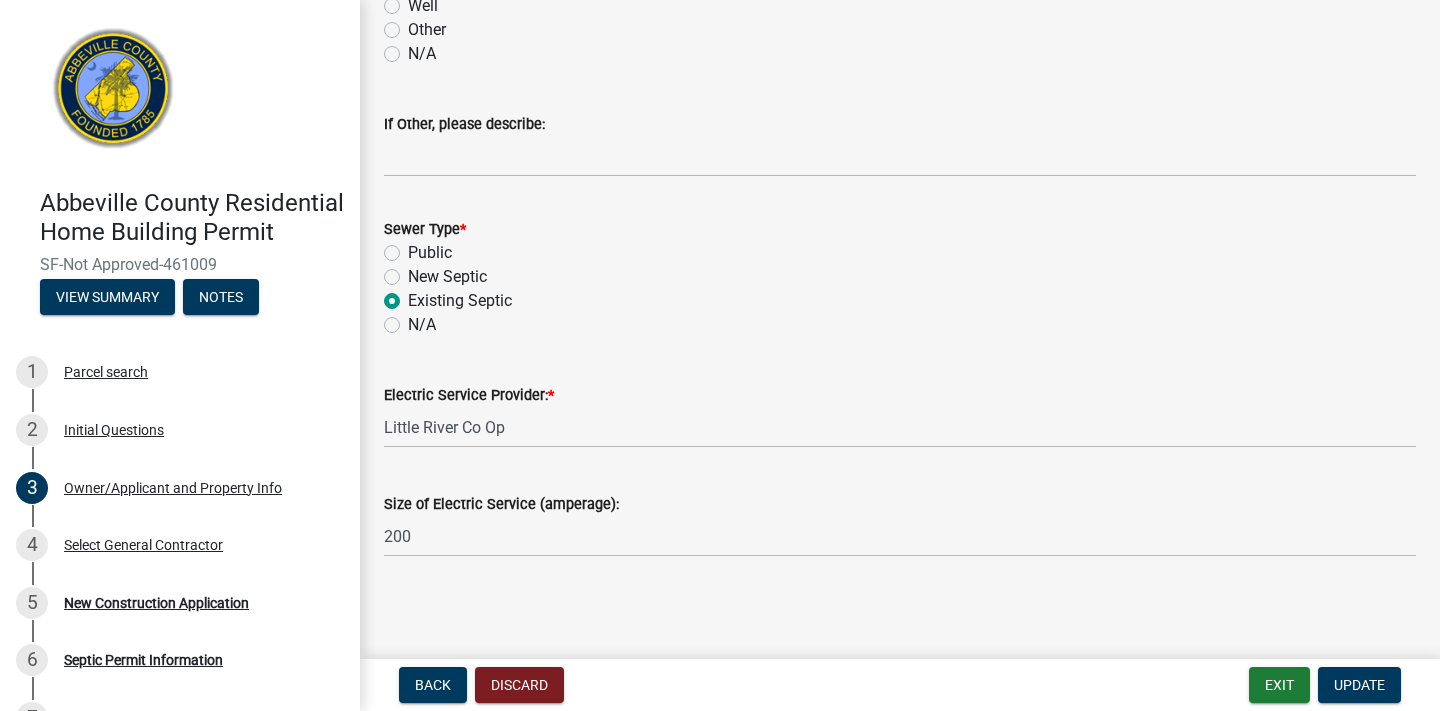 scroll, scrollTop: 1347, scrollLeft: 0, axis: vertical 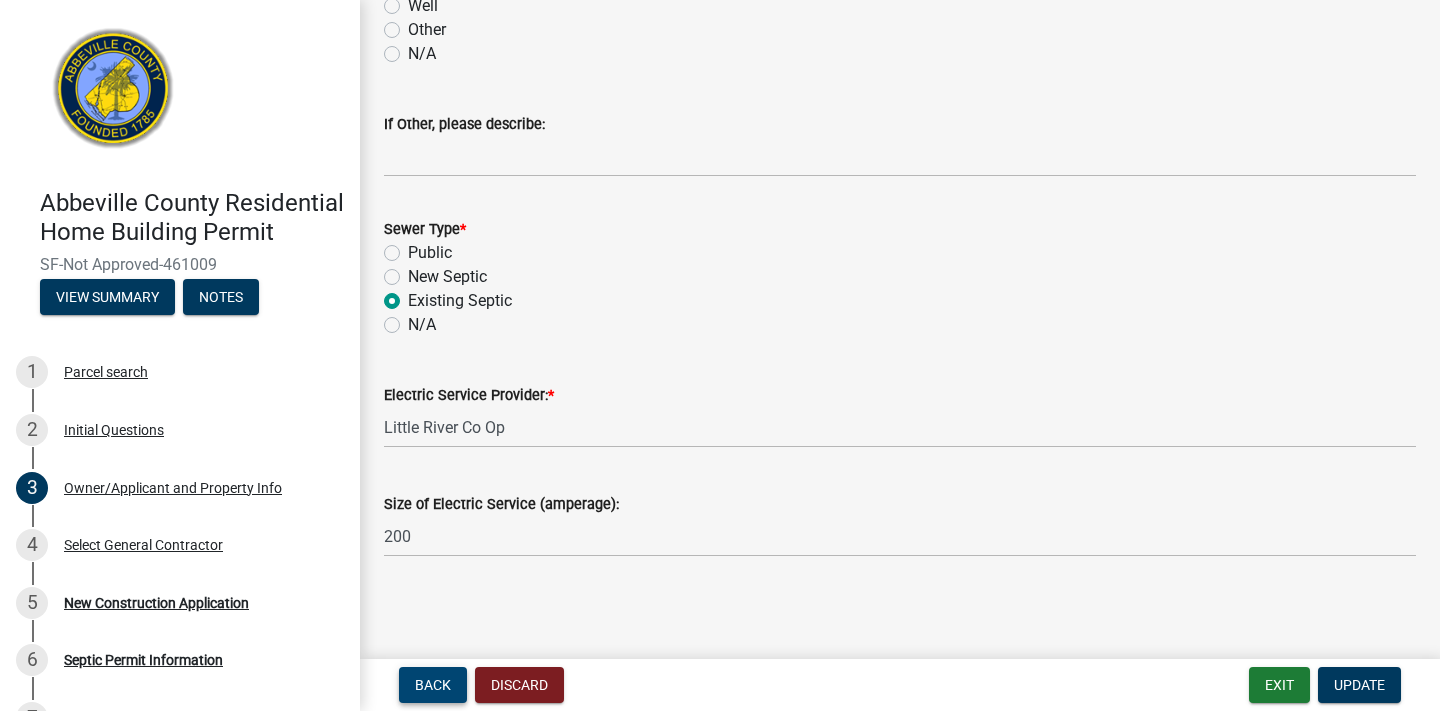 click on "Back" at bounding box center [433, 685] 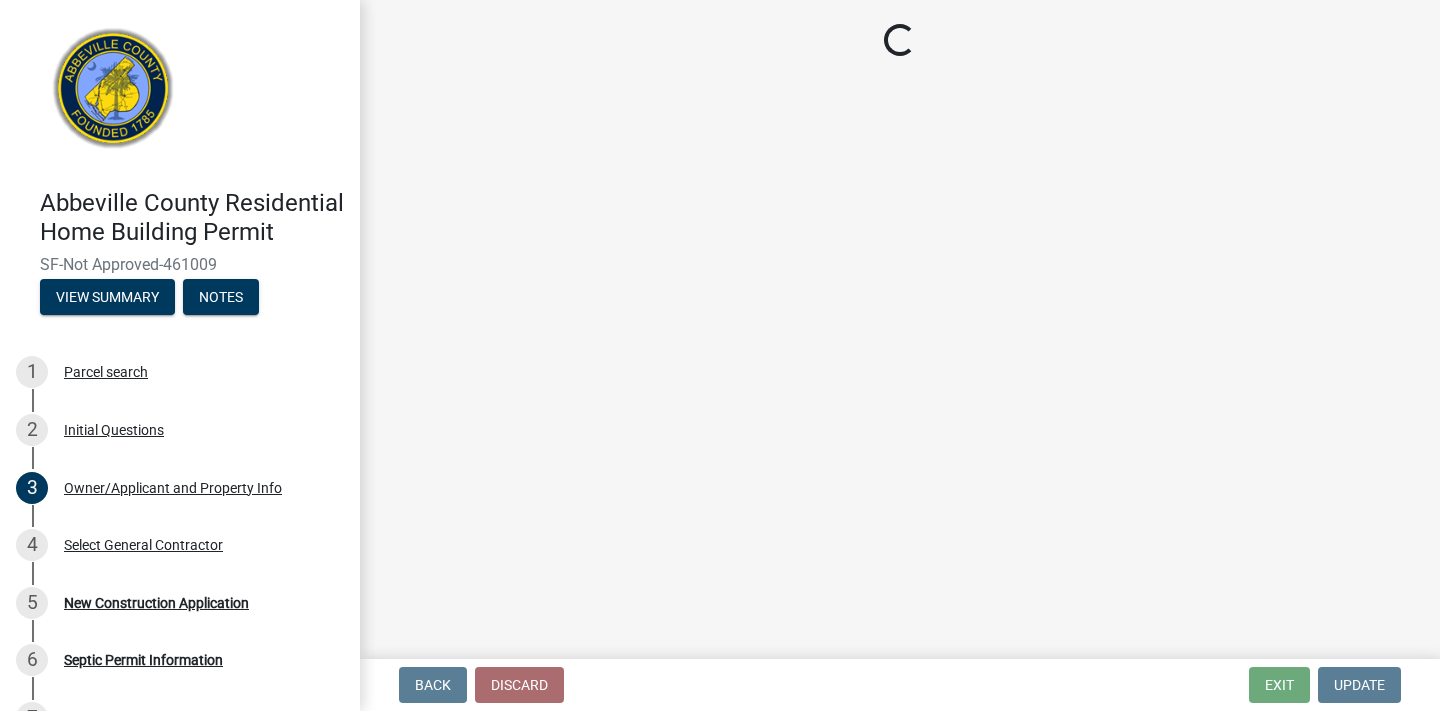 scroll, scrollTop: 625, scrollLeft: 0, axis: vertical 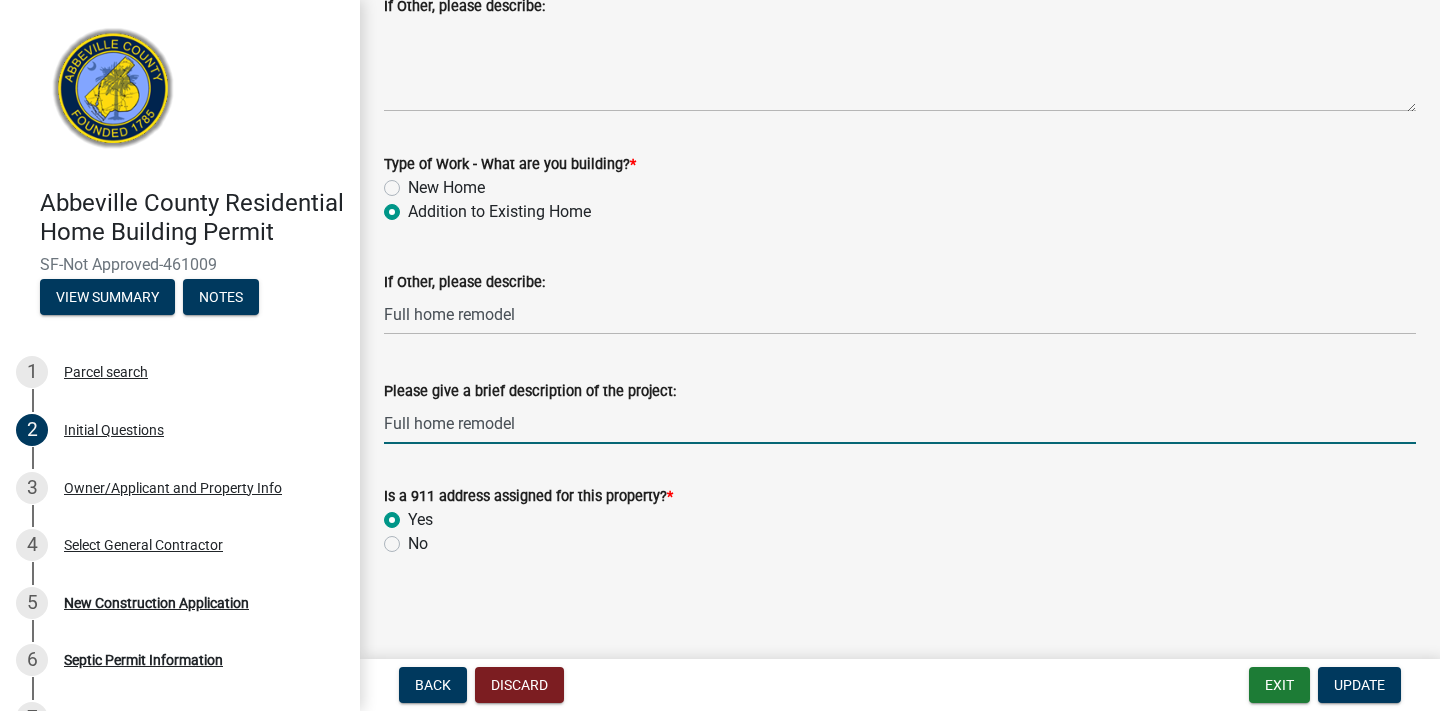 click on "Full home remodel" at bounding box center [900, 423] 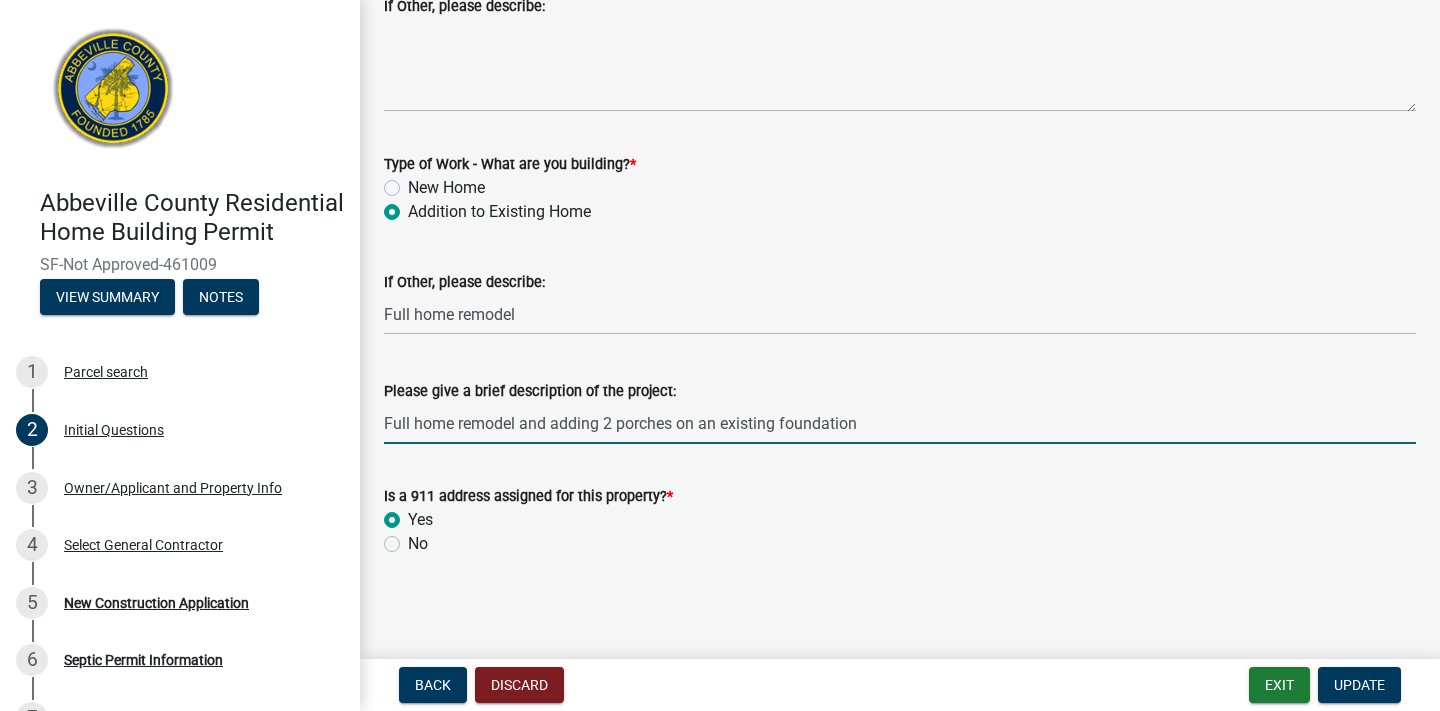 click on "Full home remodel and adding 2 porches on an existing foundation" at bounding box center [900, 423] 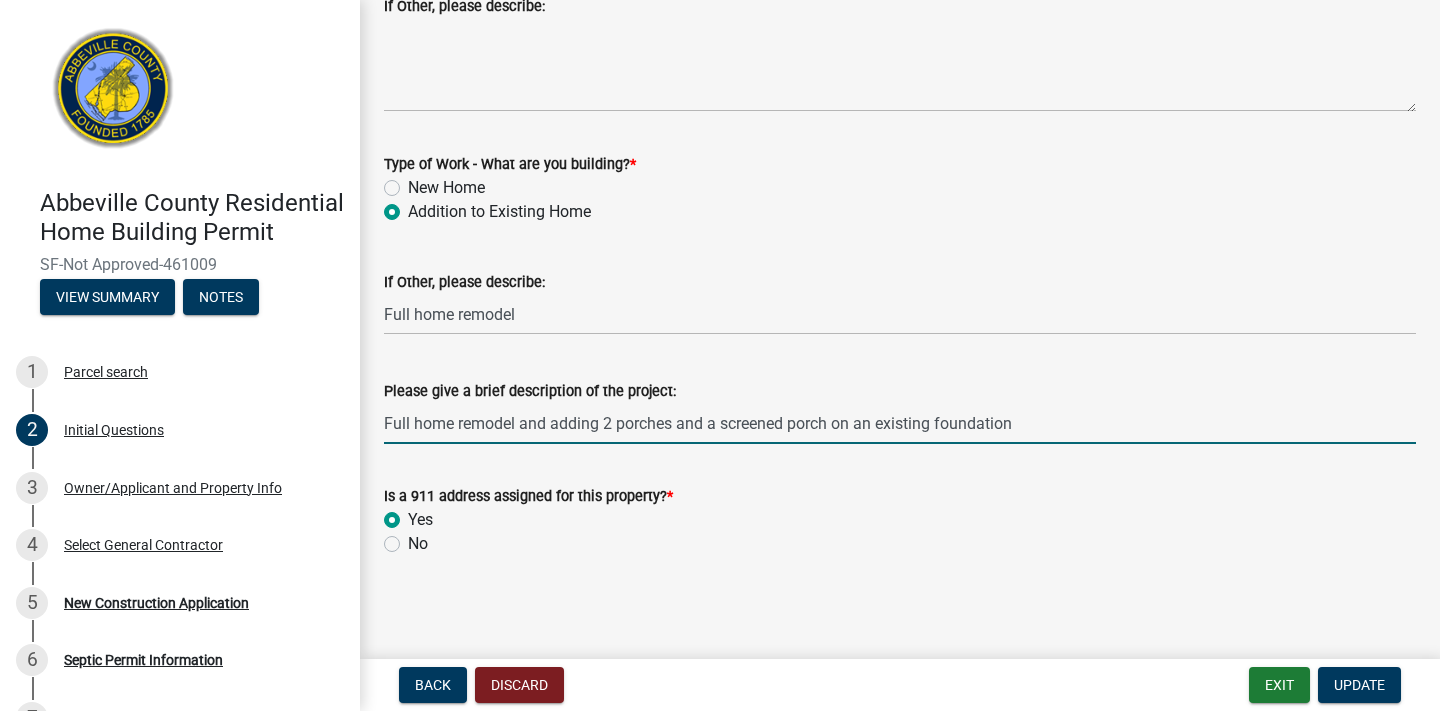 click on "Full home remodel and adding 2 porches and a screened porch on an existing foundation" at bounding box center (900, 423) 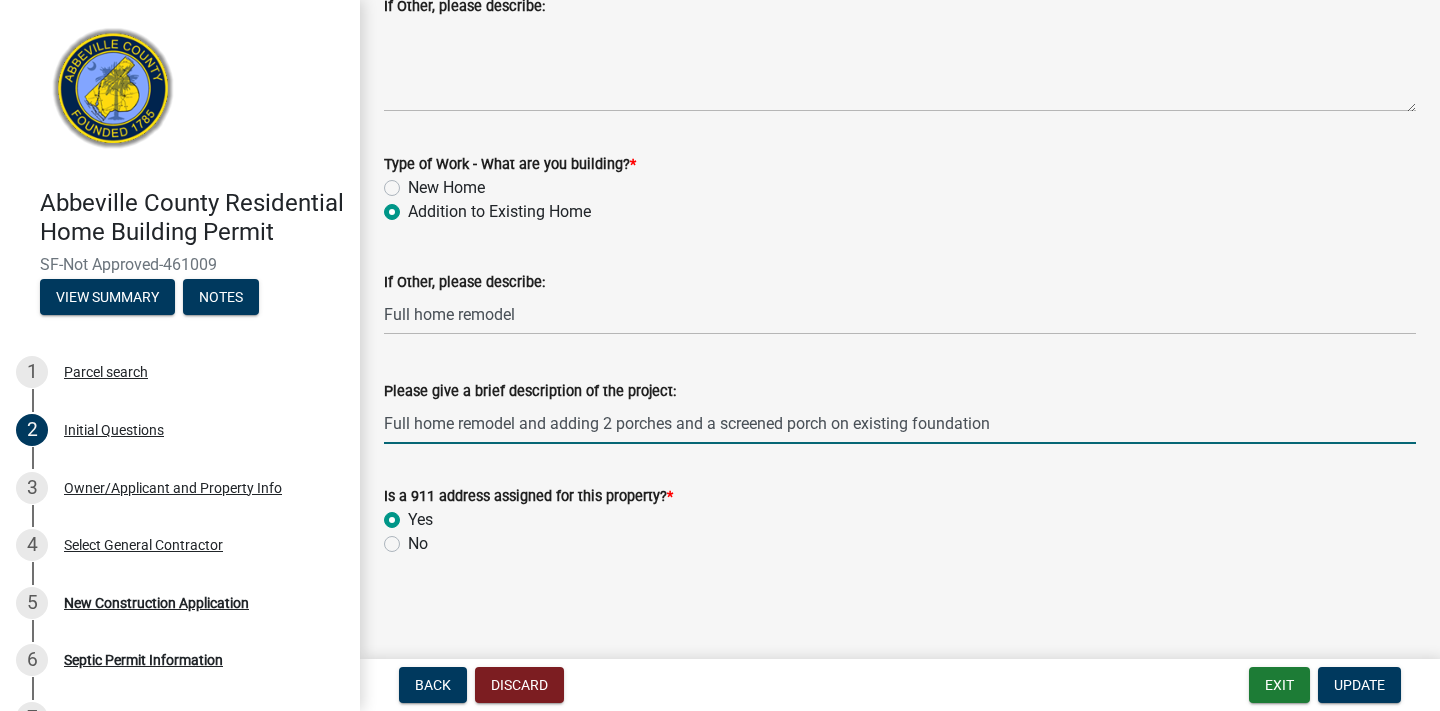 click on "Full home remodel and adding 2 porches and a screened porch on existing foundation" at bounding box center [900, 423] 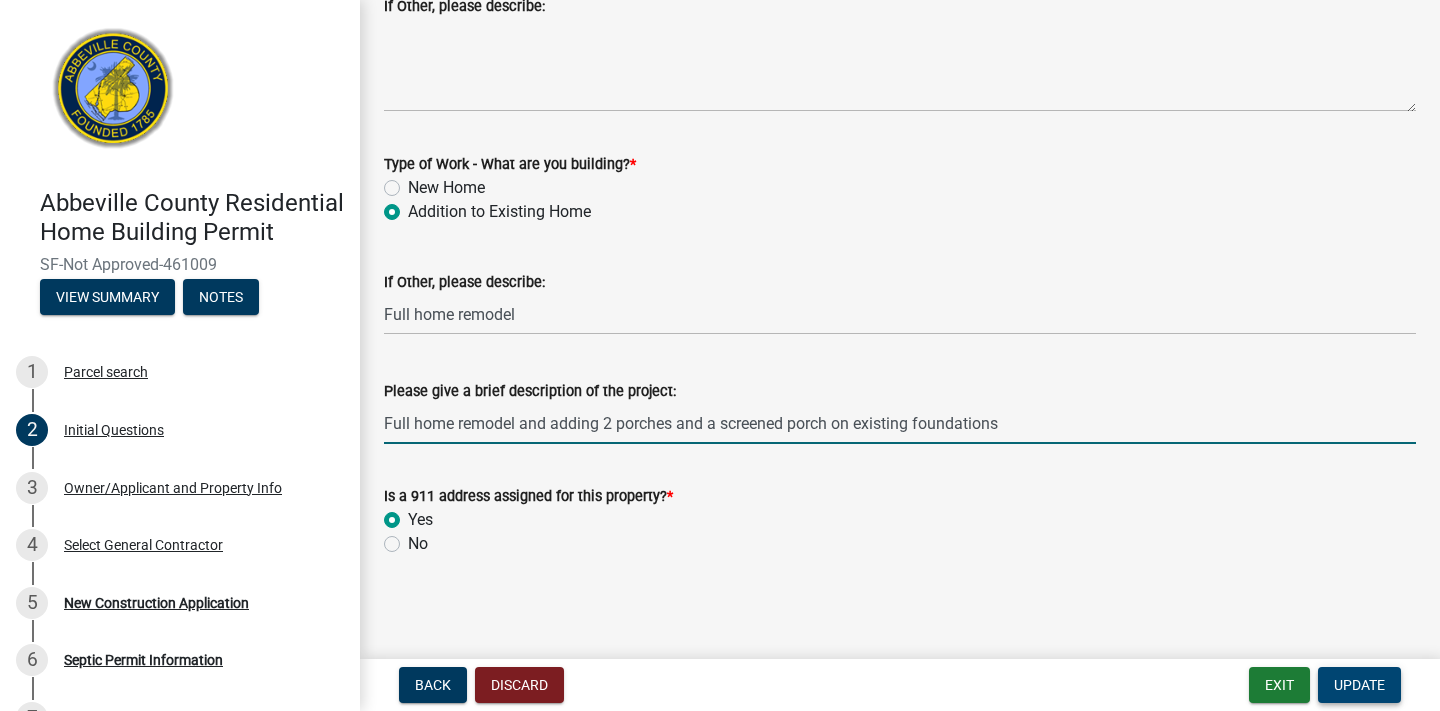 type on "Full home remodel and adding 2 porches and a screened porch on existing foundations" 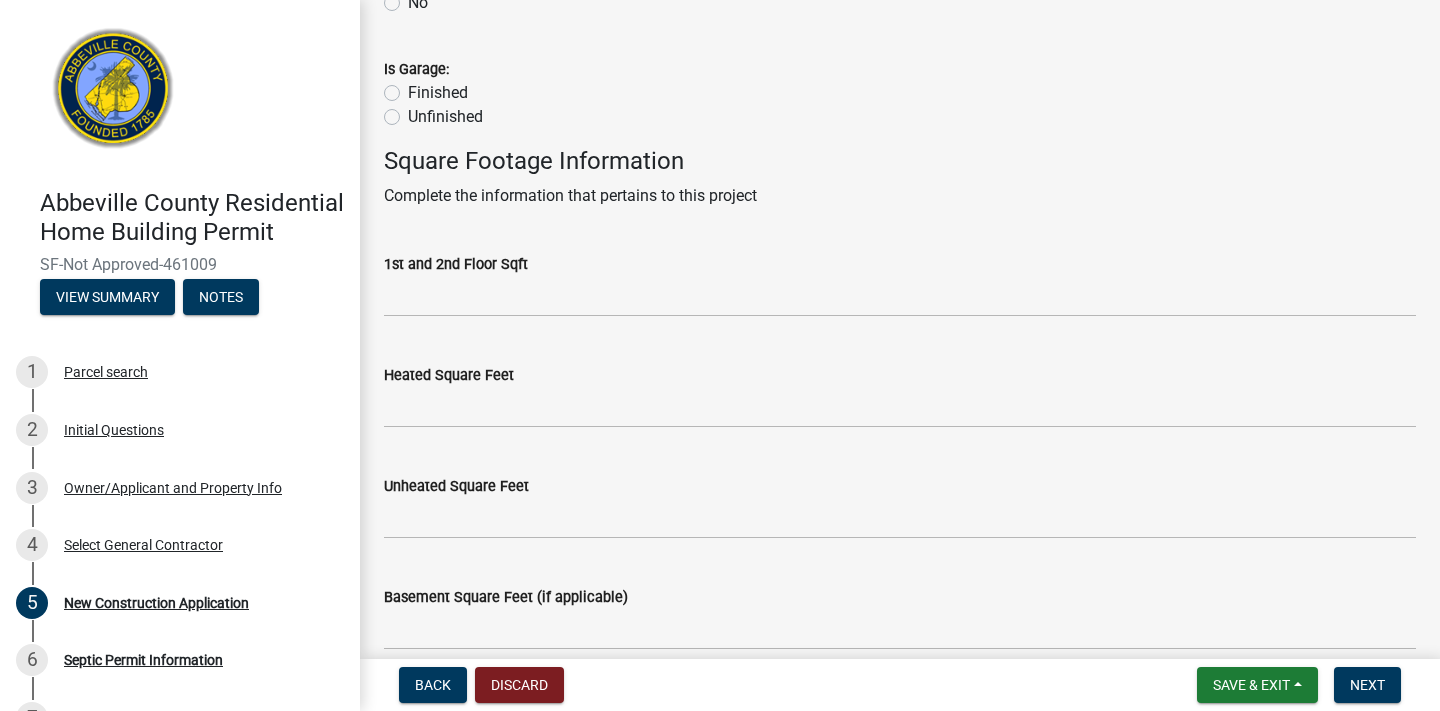 scroll, scrollTop: 1025, scrollLeft: 0, axis: vertical 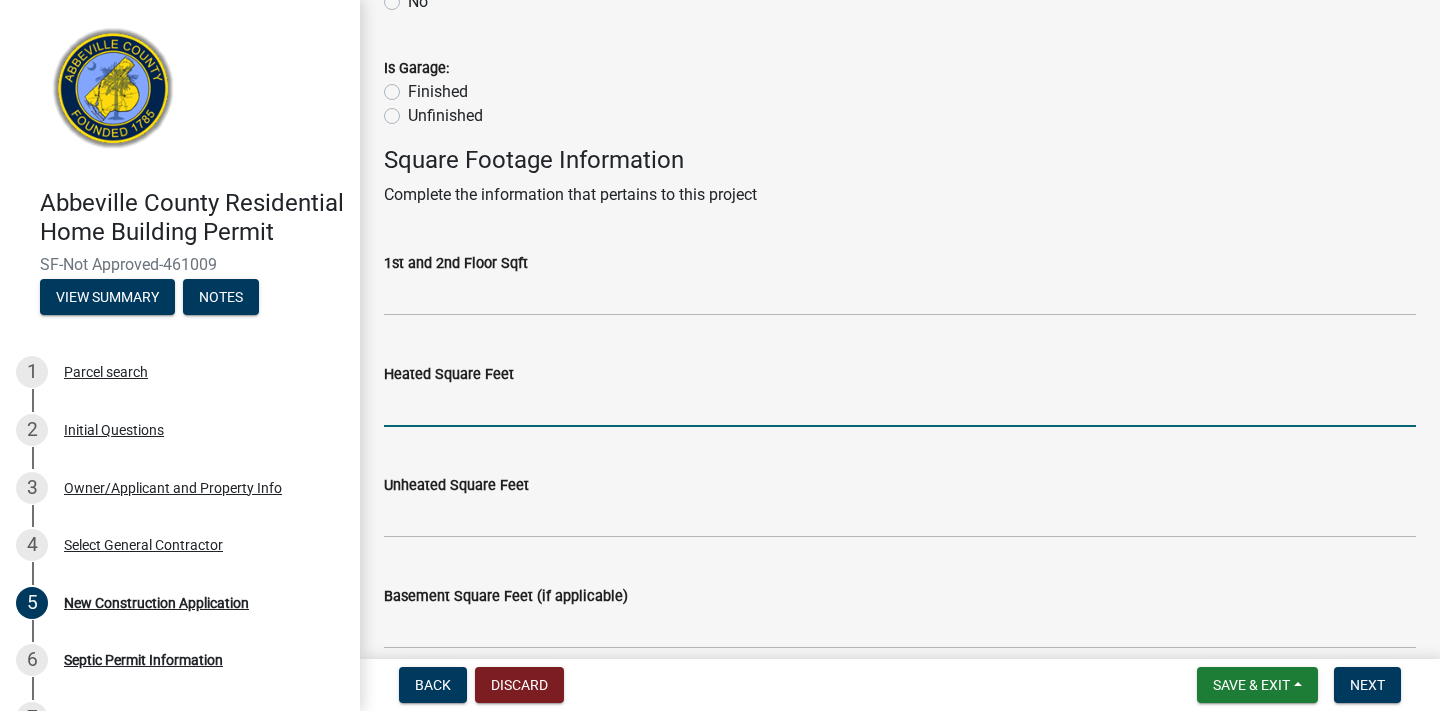 click 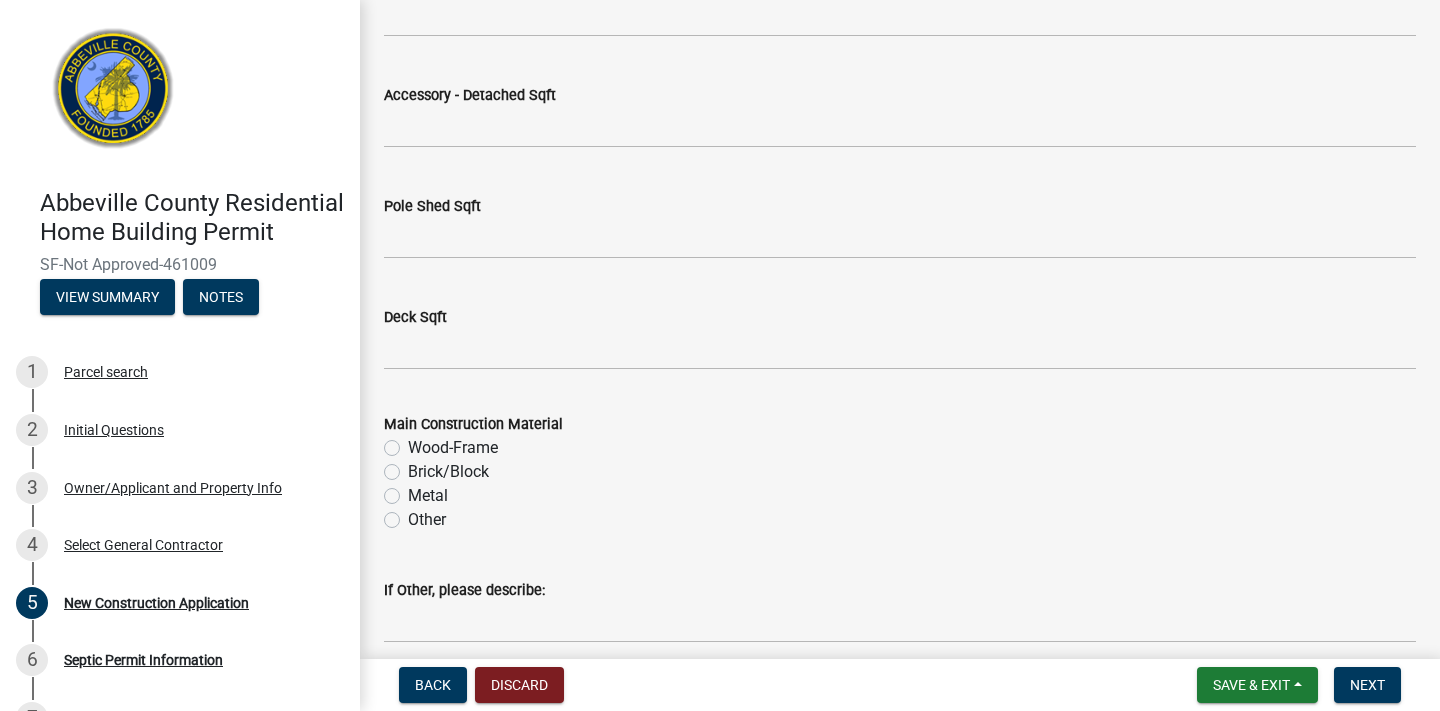 scroll, scrollTop: 2084, scrollLeft: 0, axis: vertical 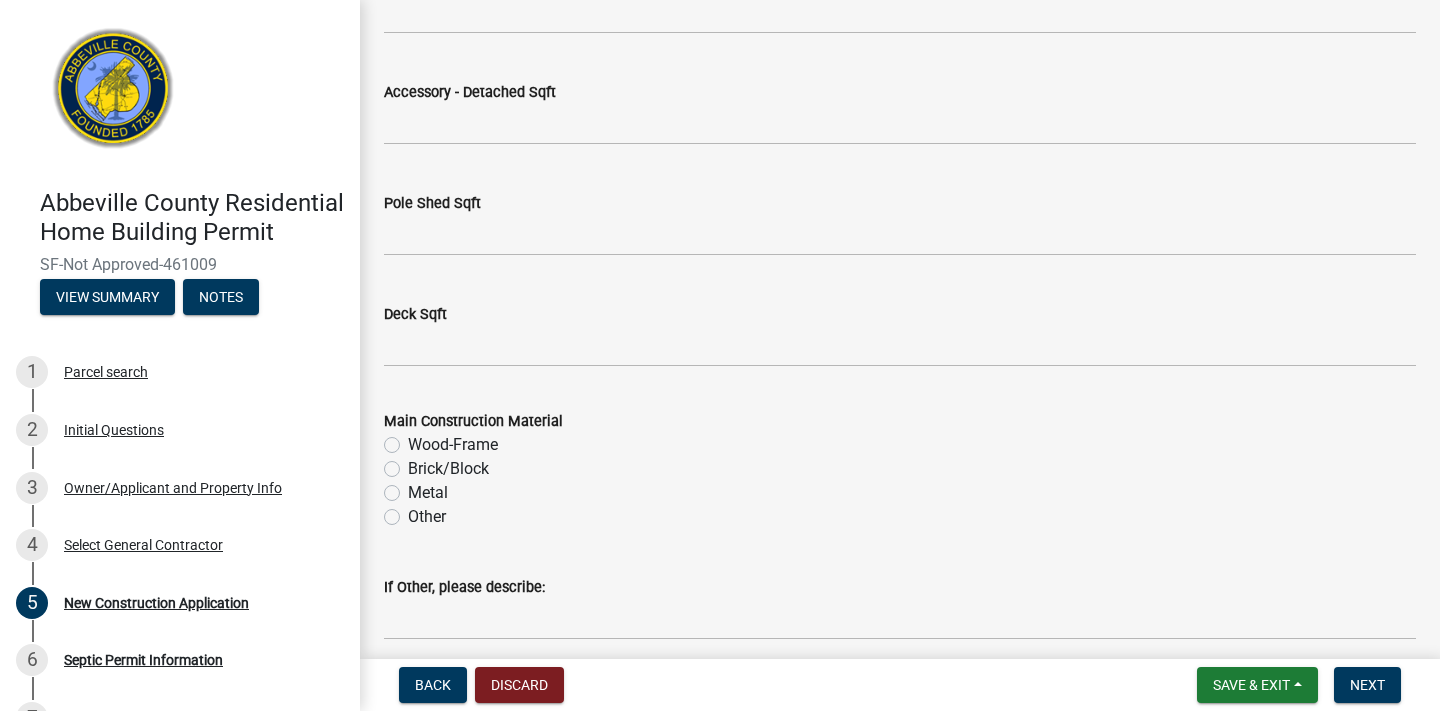 type on "1696" 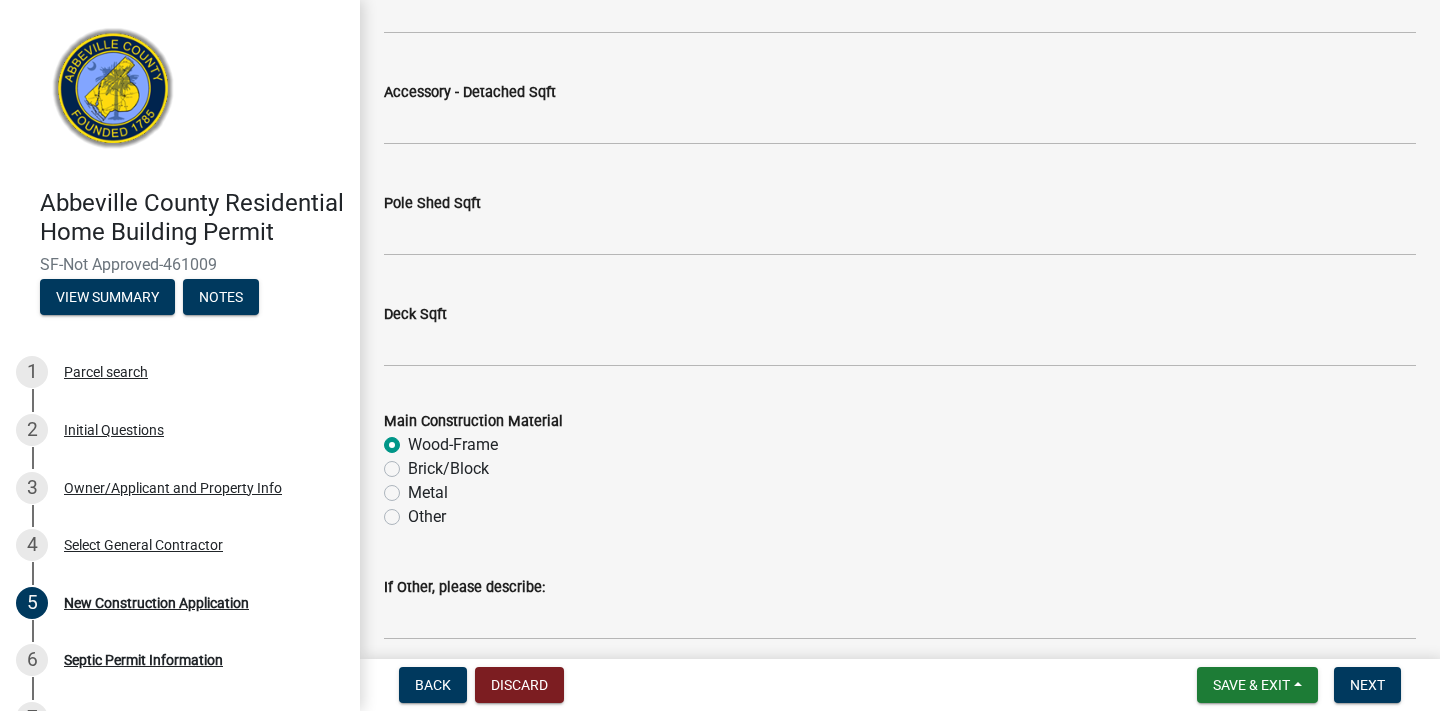 radio on "true" 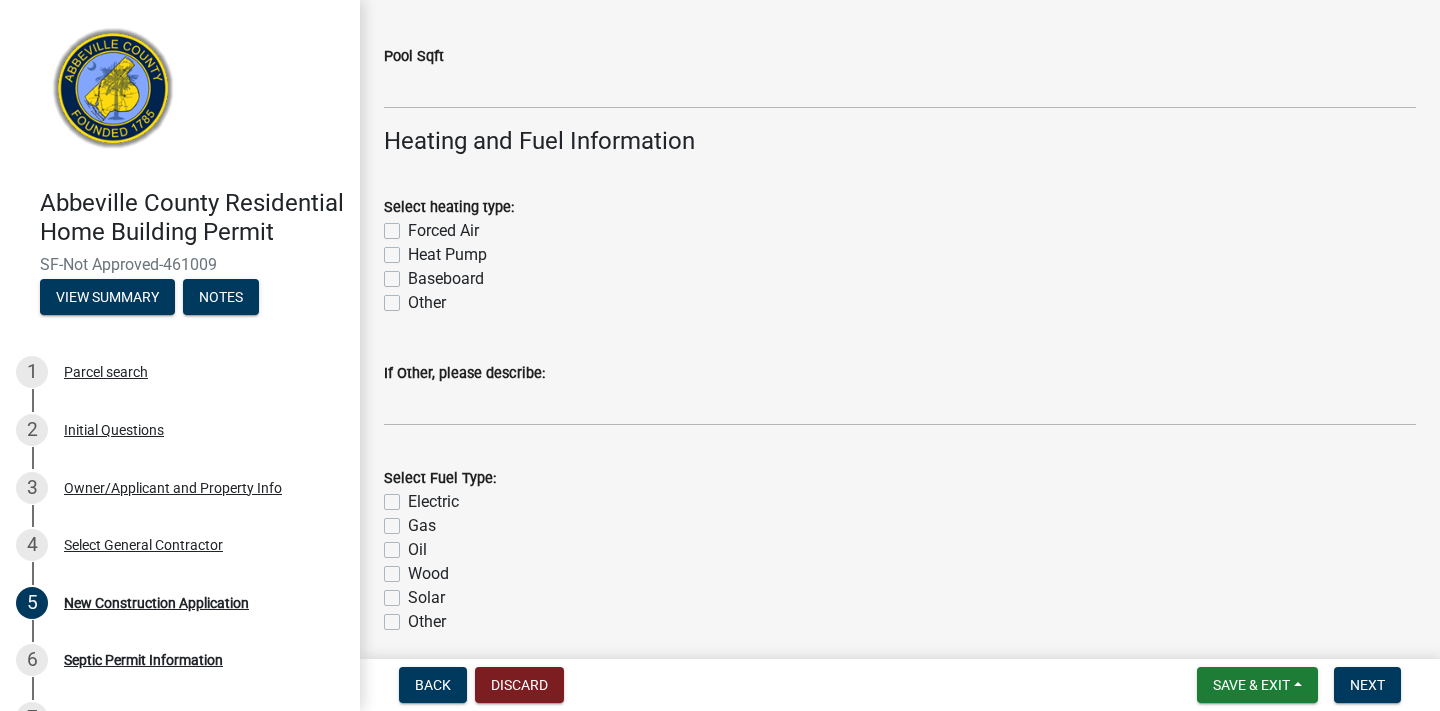 scroll, scrollTop: 3036, scrollLeft: 0, axis: vertical 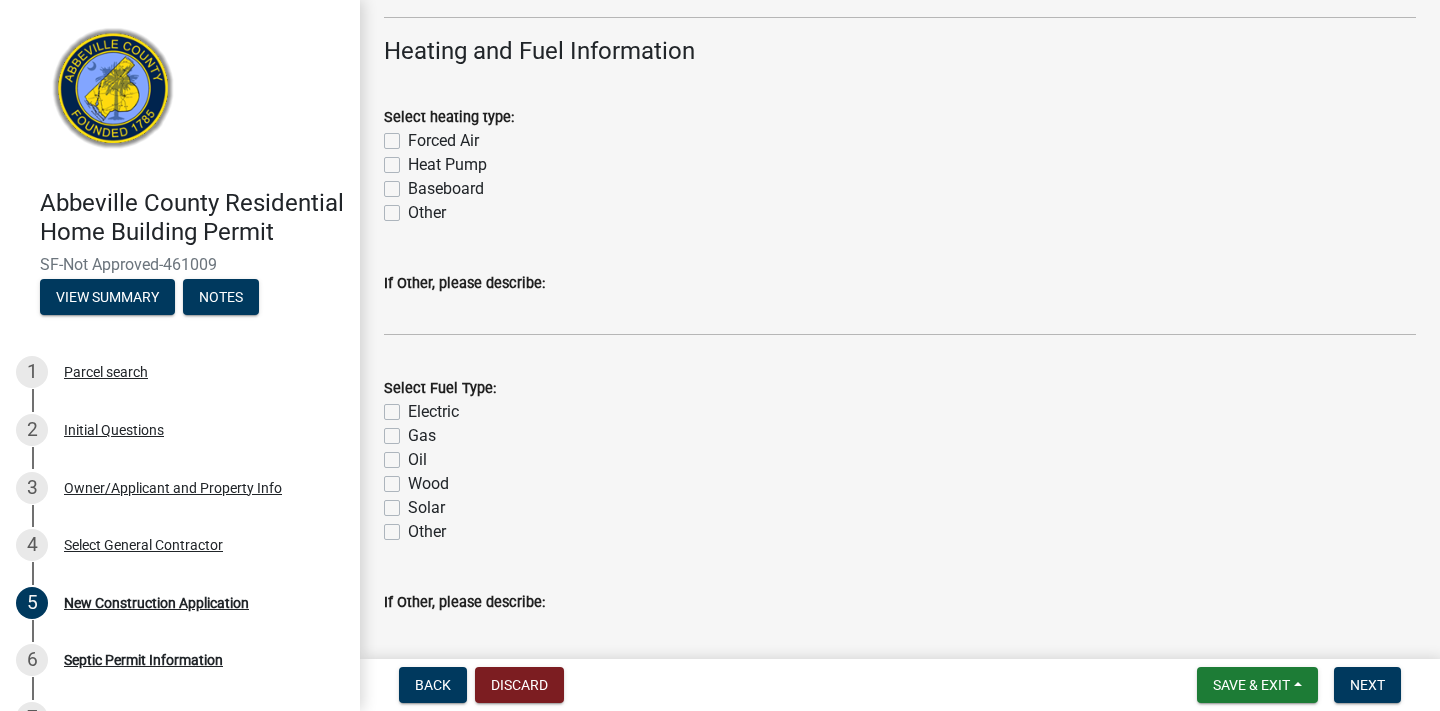 click on "Electric" 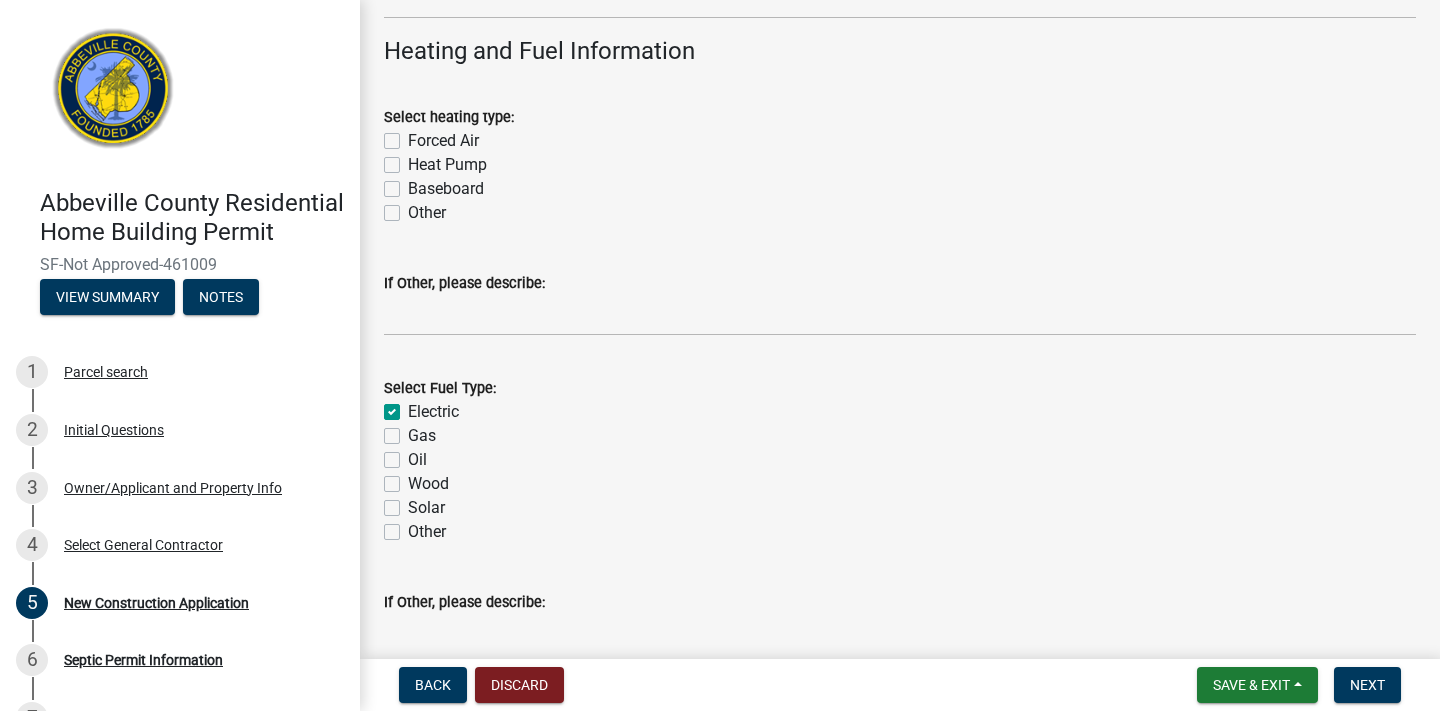 checkbox on "true" 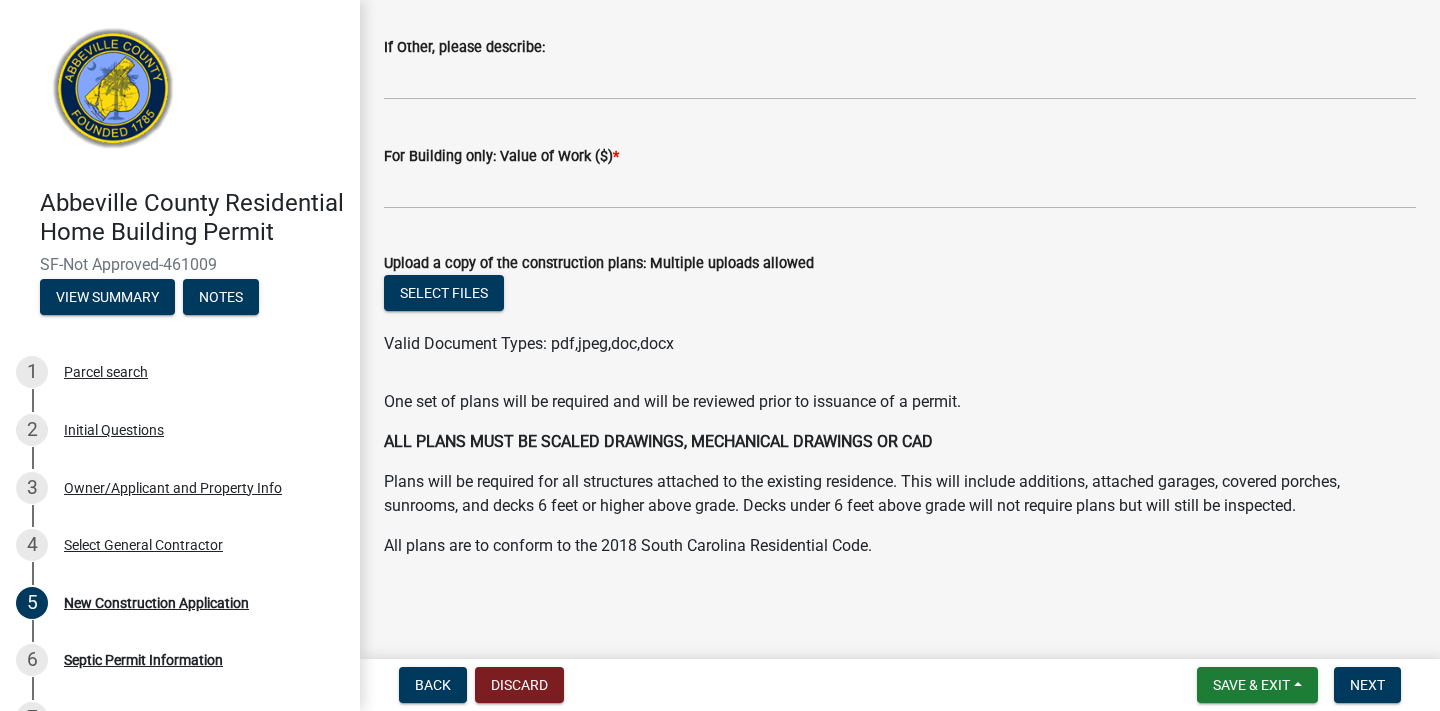 scroll, scrollTop: 3590, scrollLeft: 0, axis: vertical 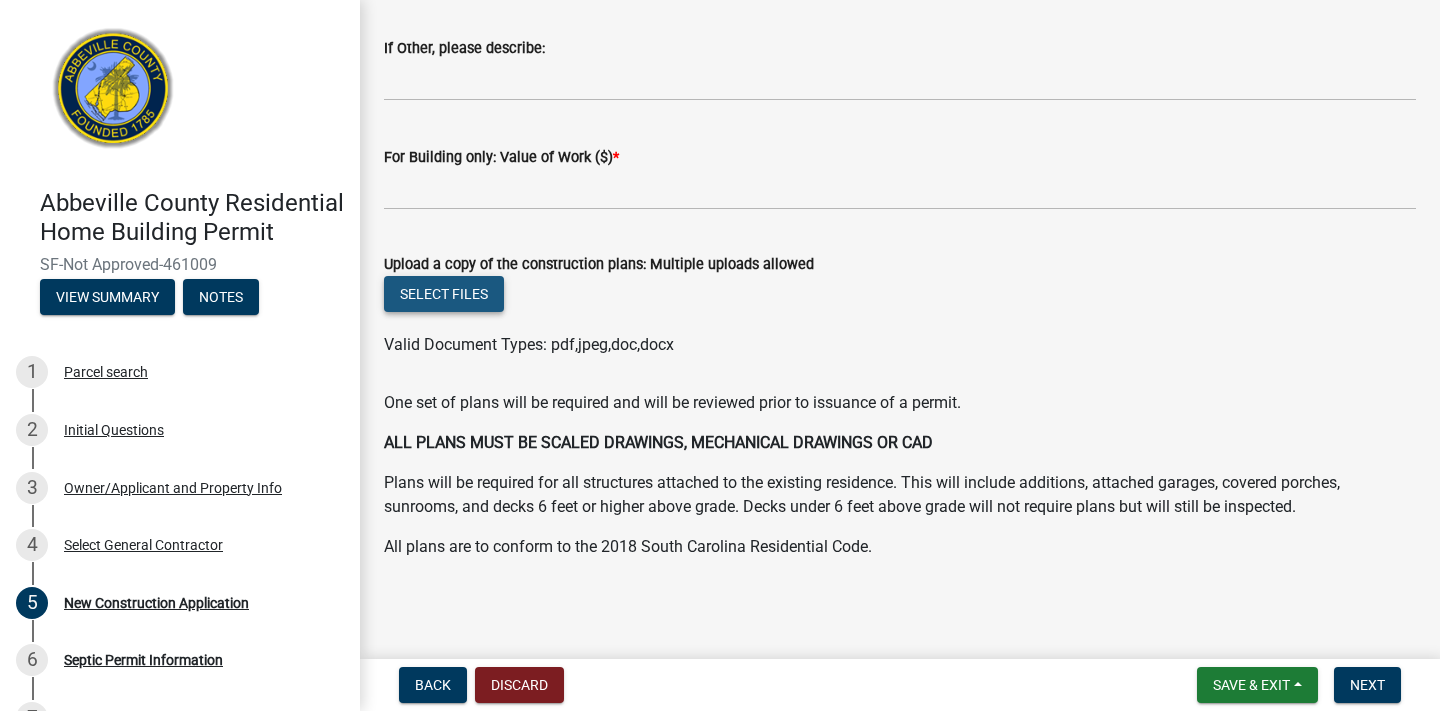click on "Select files" 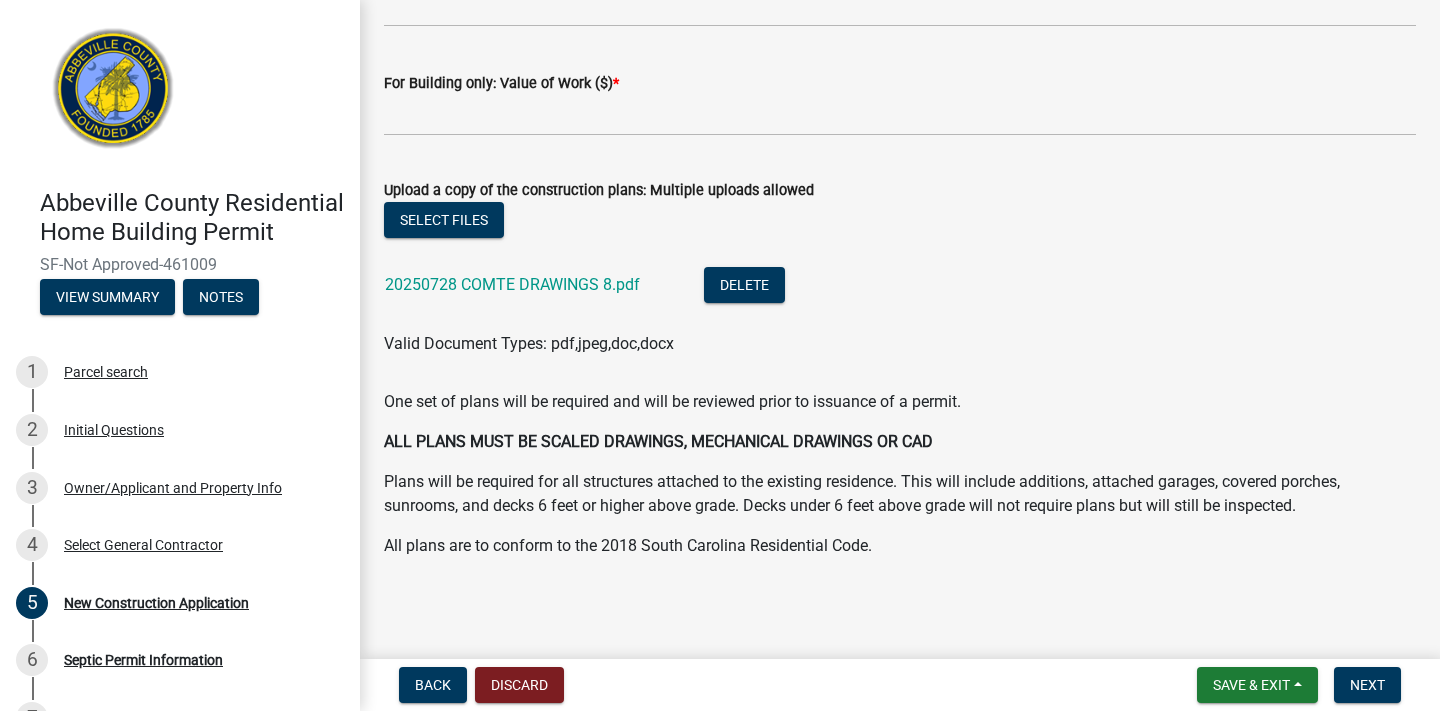 scroll, scrollTop: 3663, scrollLeft: 0, axis: vertical 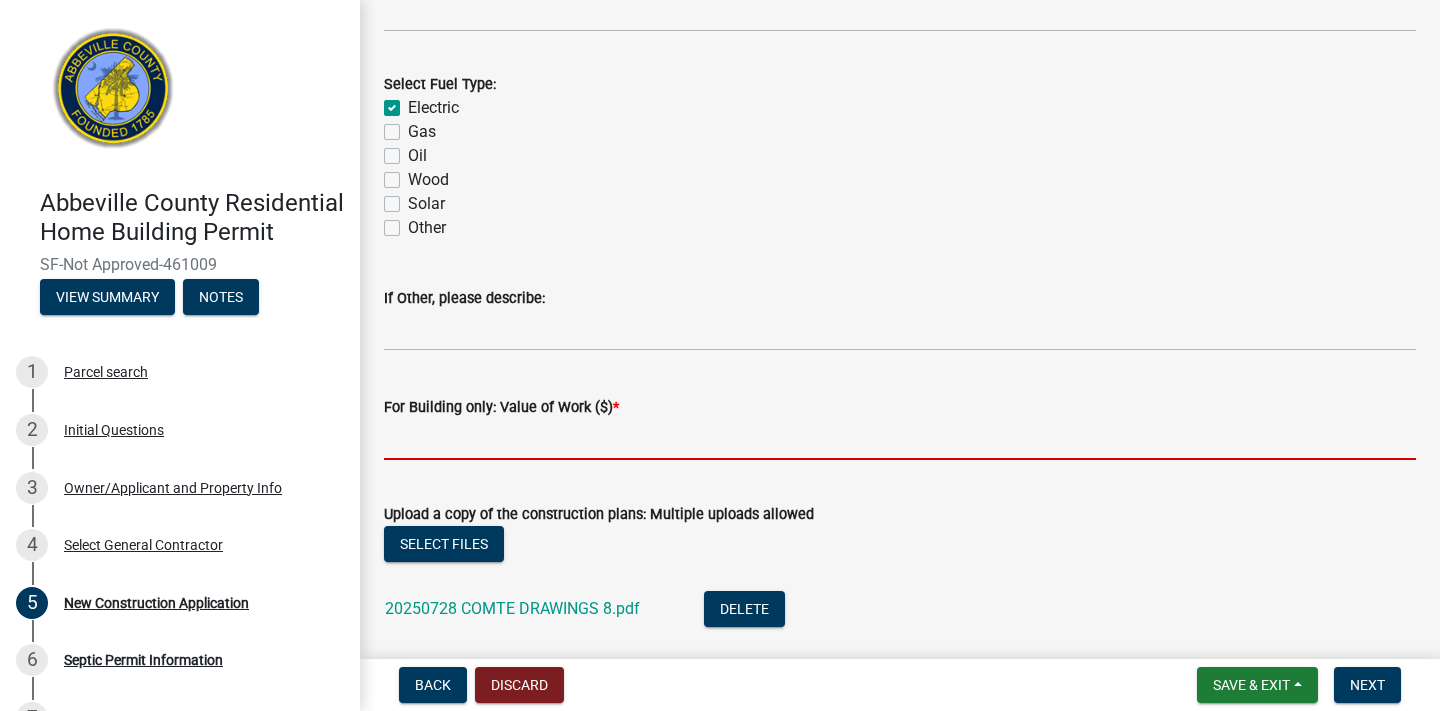 click 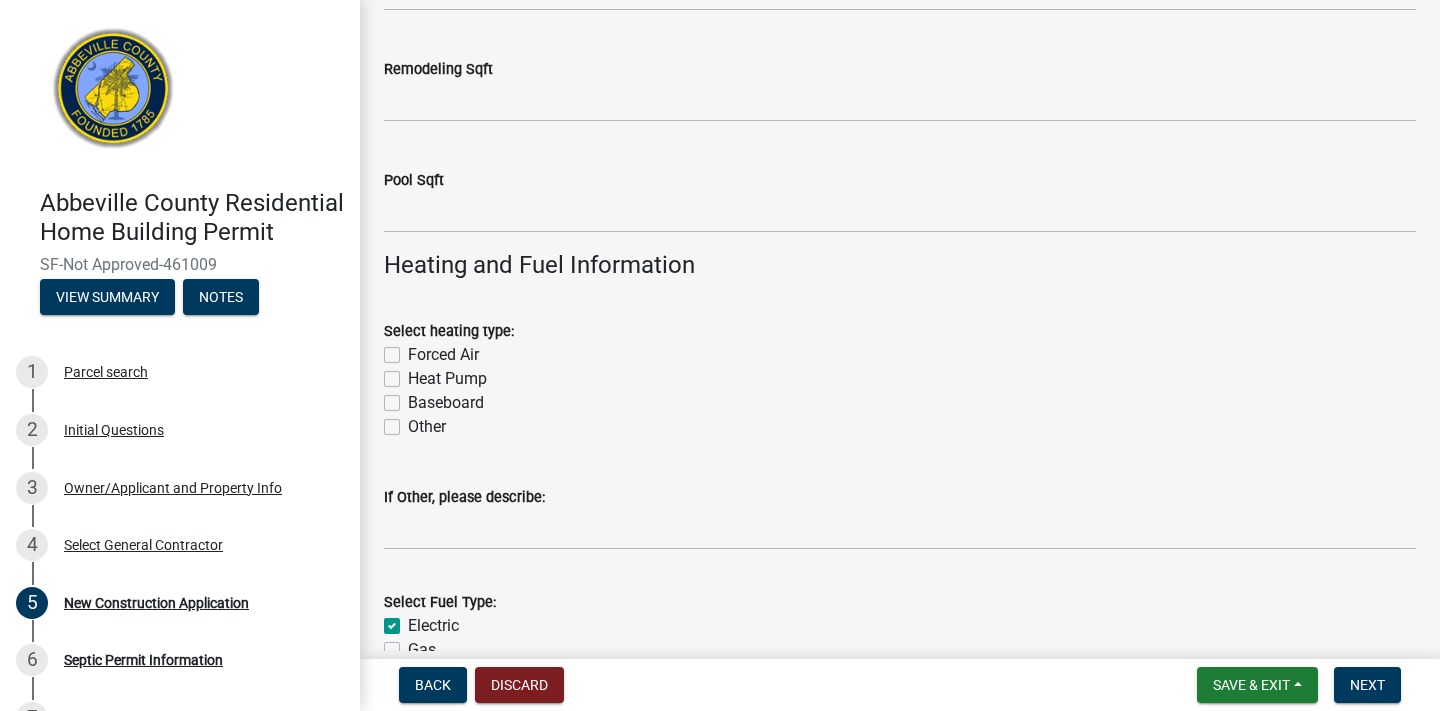 scroll, scrollTop: 2818, scrollLeft: 0, axis: vertical 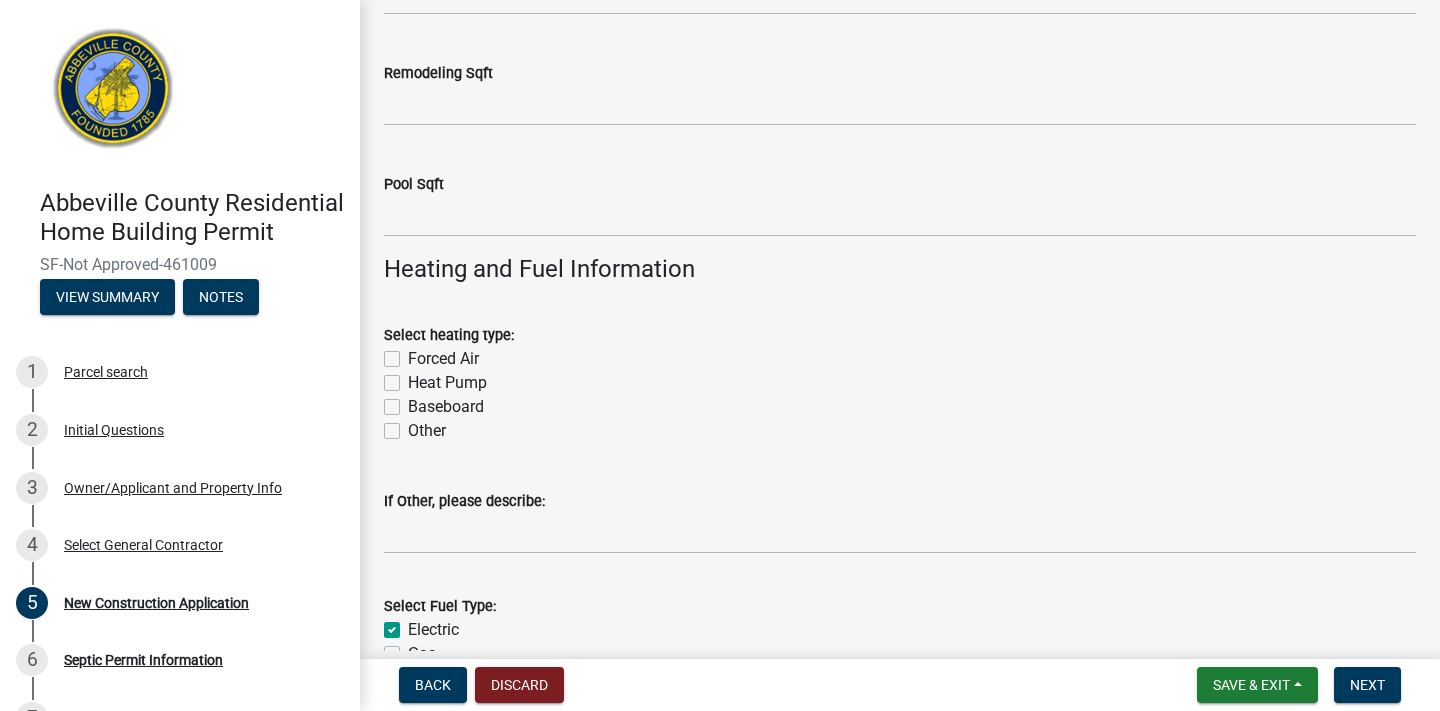type on "800000" 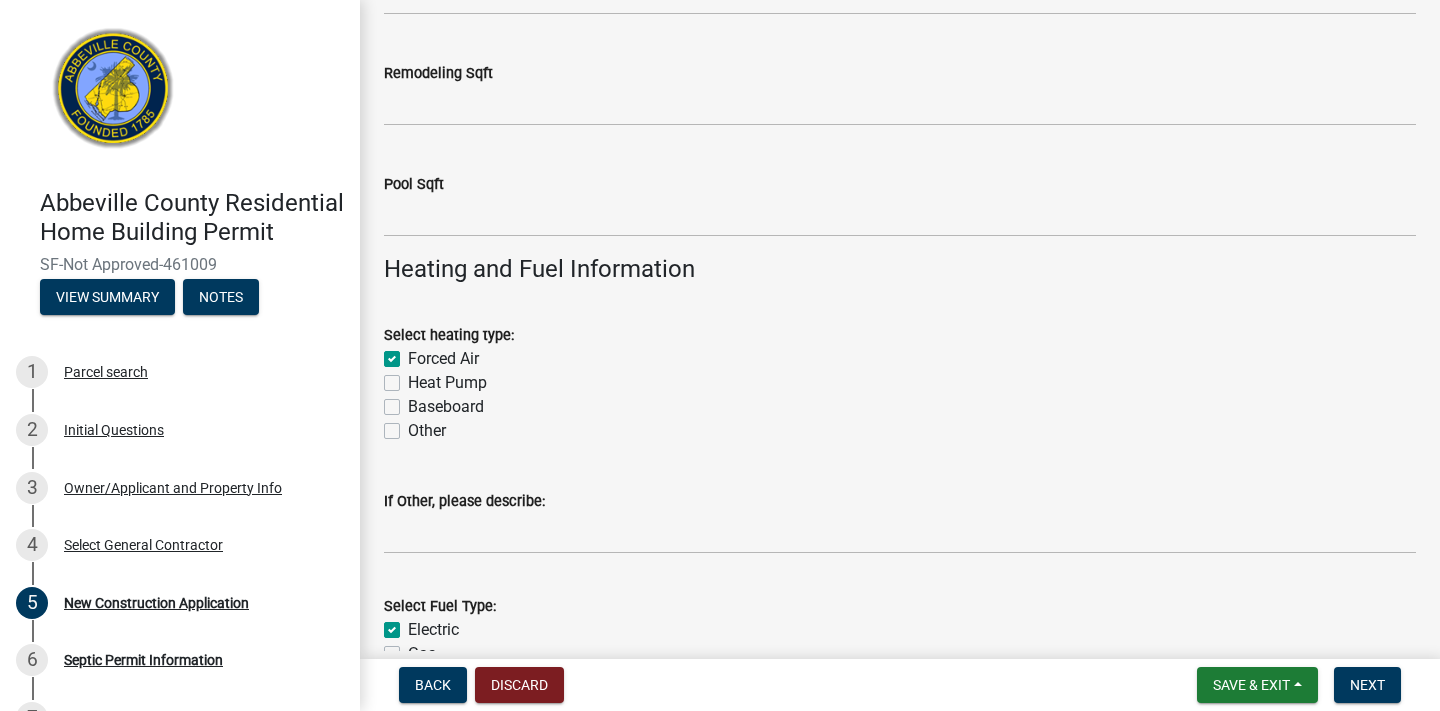 checkbox on "true" 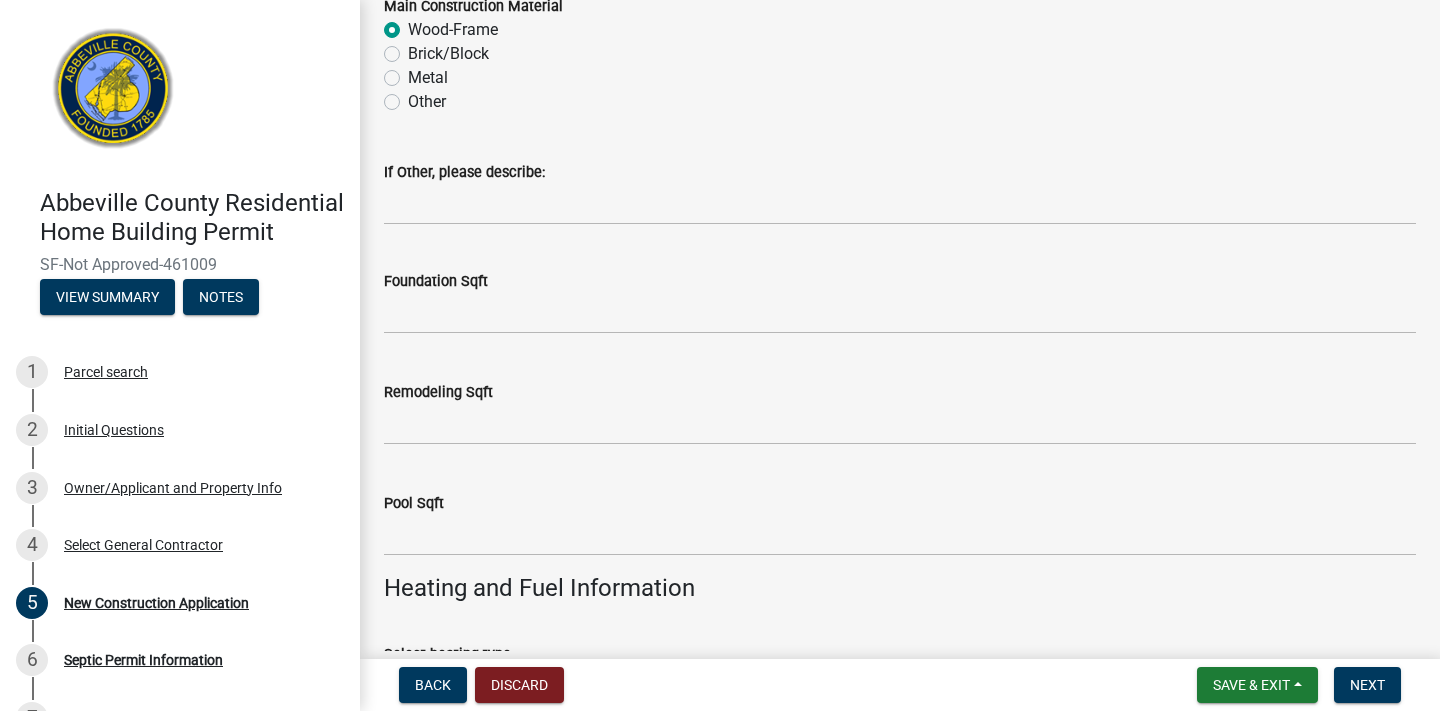 scroll, scrollTop: 2494, scrollLeft: 0, axis: vertical 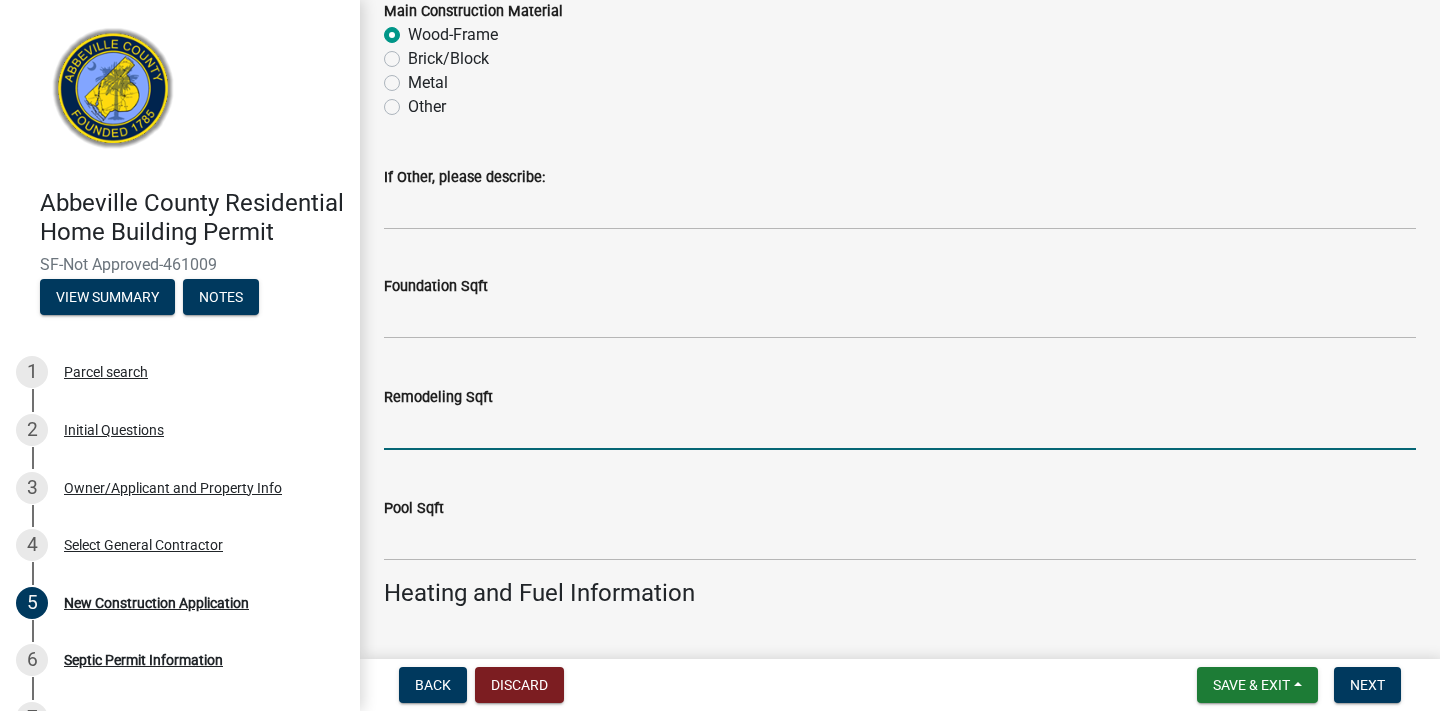 click 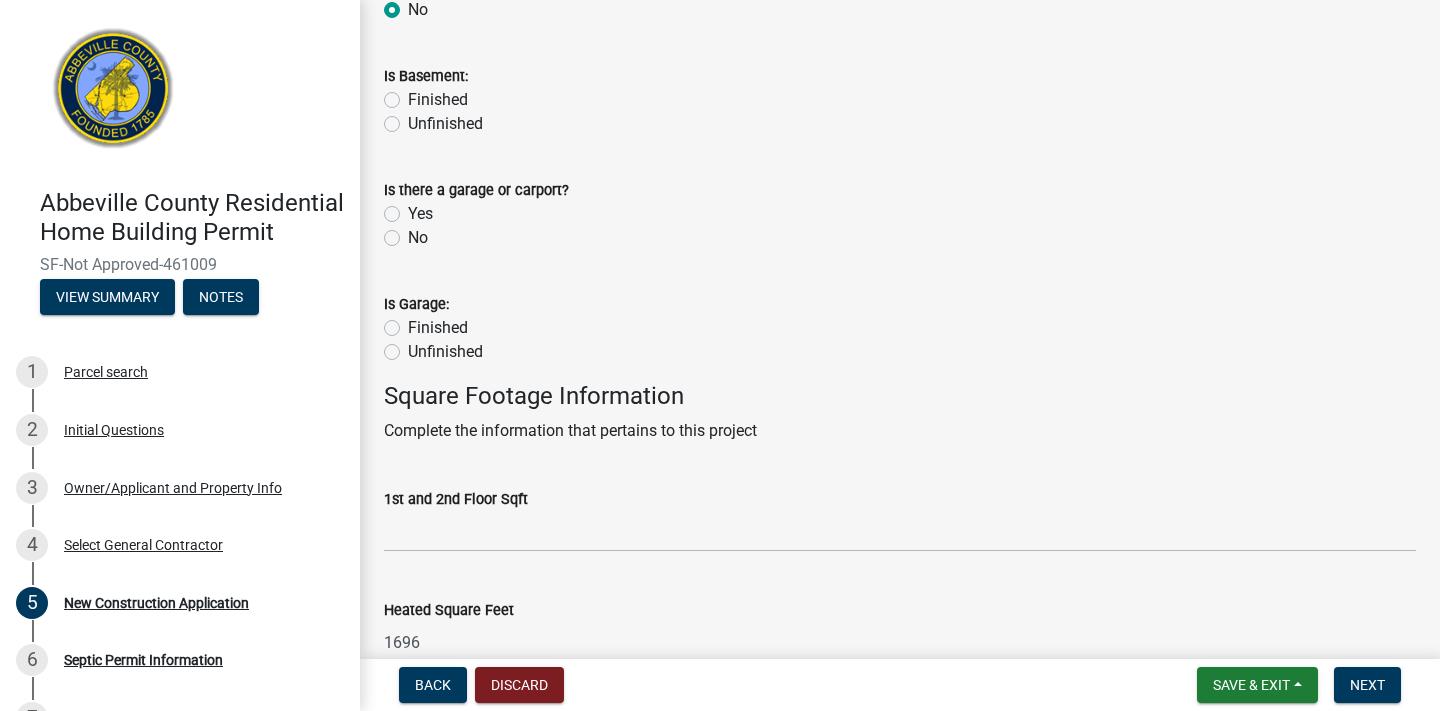 scroll, scrollTop: 777, scrollLeft: 0, axis: vertical 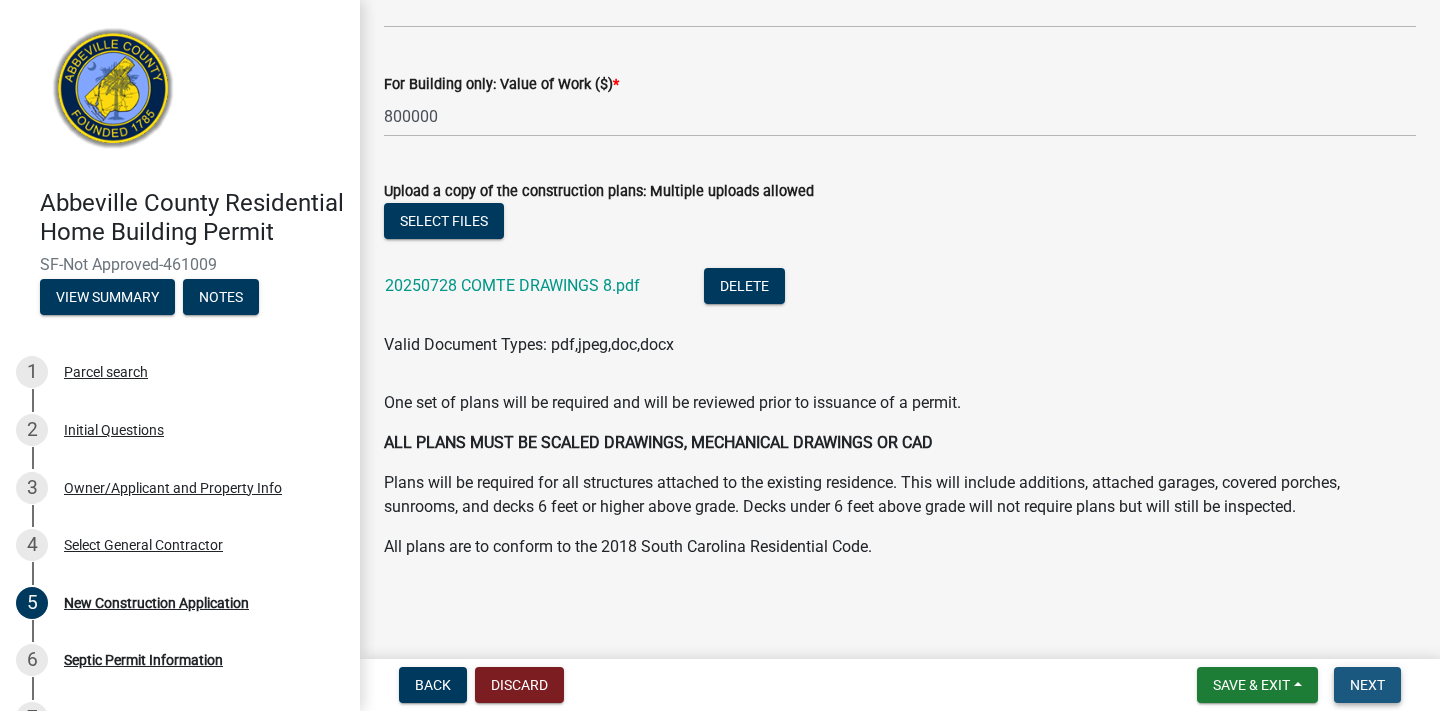 click on "Next" at bounding box center [1367, 685] 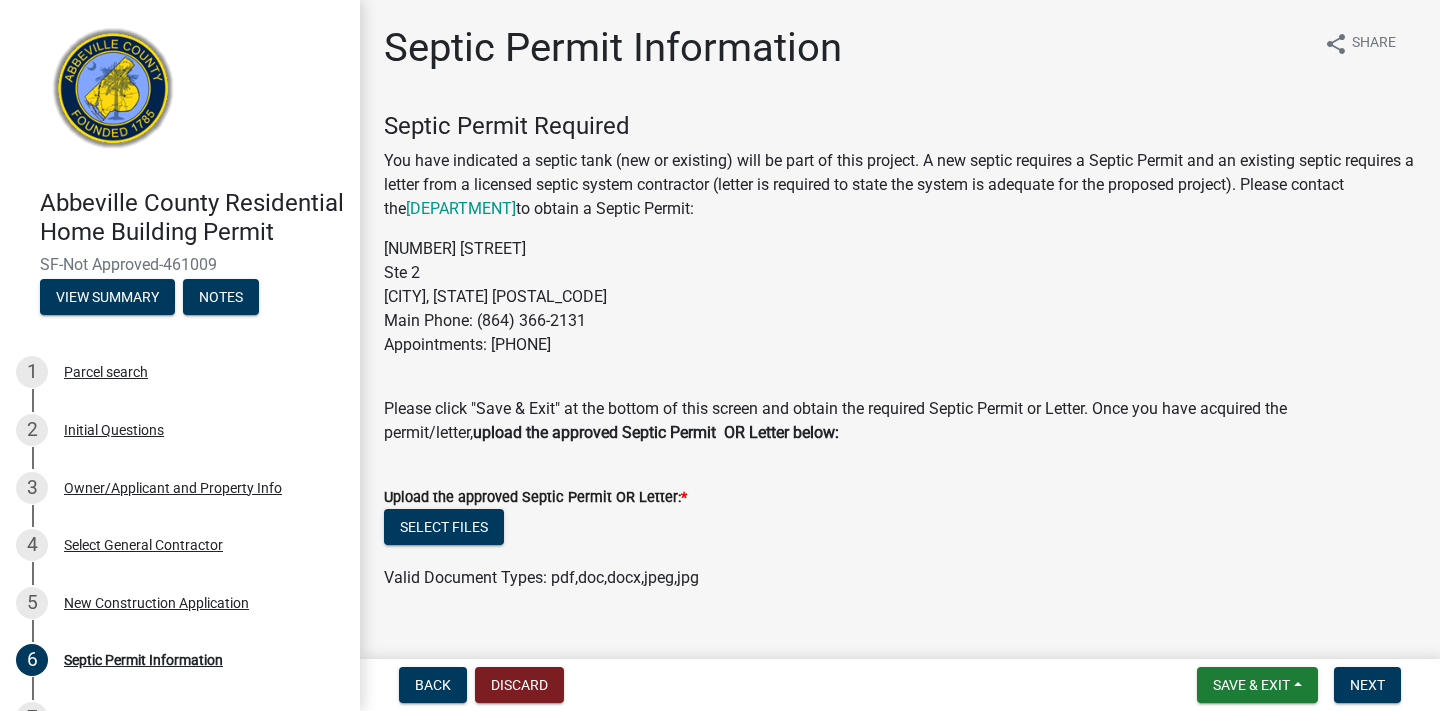 drag, startPoint x: 377, startPoint y: 150, endPoint x: 843, endPoint y: 255, distance: 477.68295 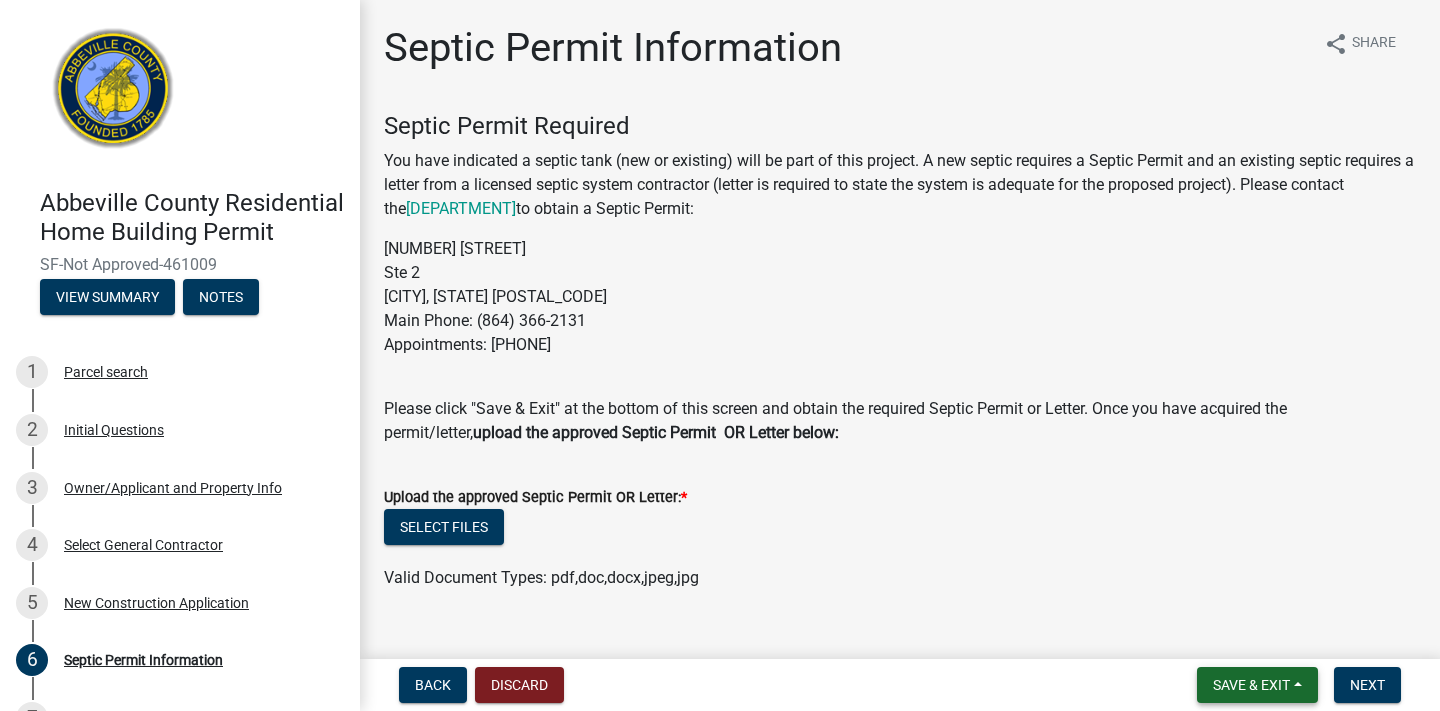 click on "Save & Exit" at bounding box center (1257, 685) 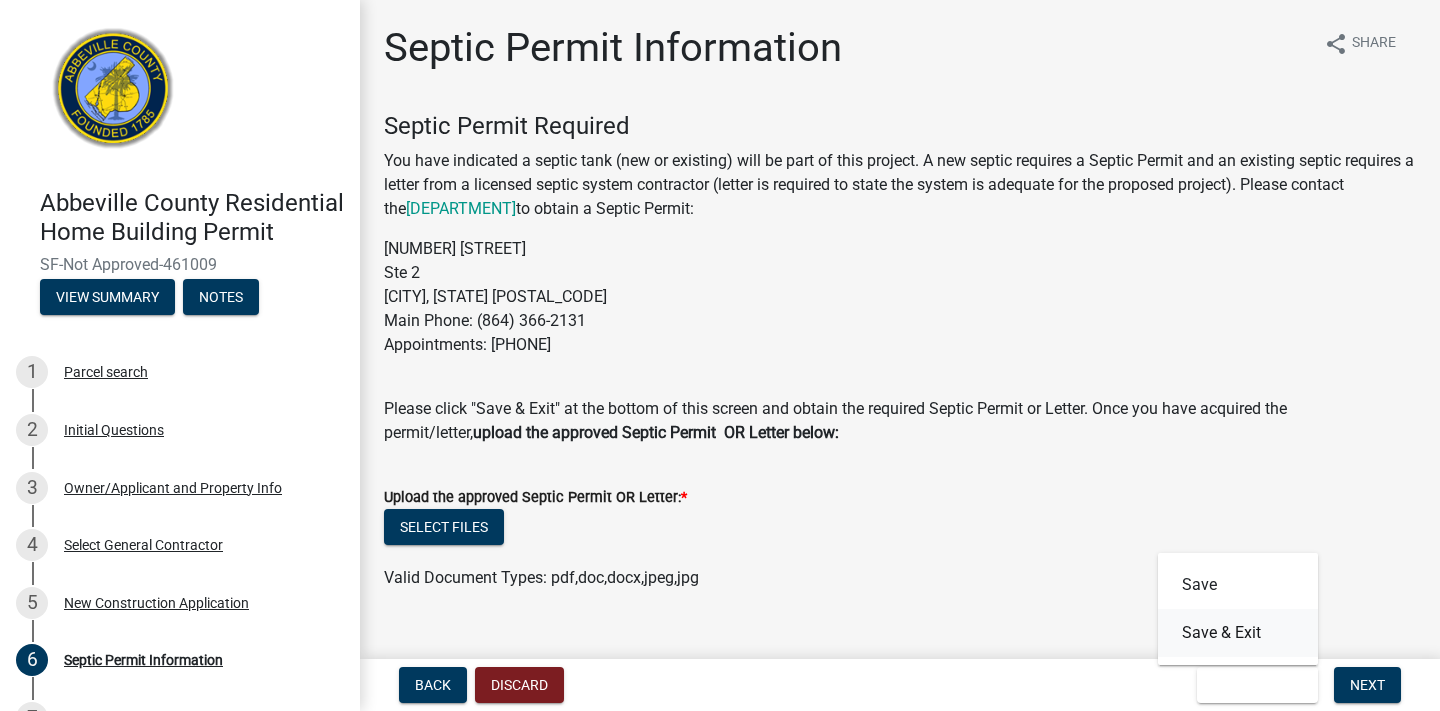 click on "Save & Exit" at bounding box center (1238, 633) 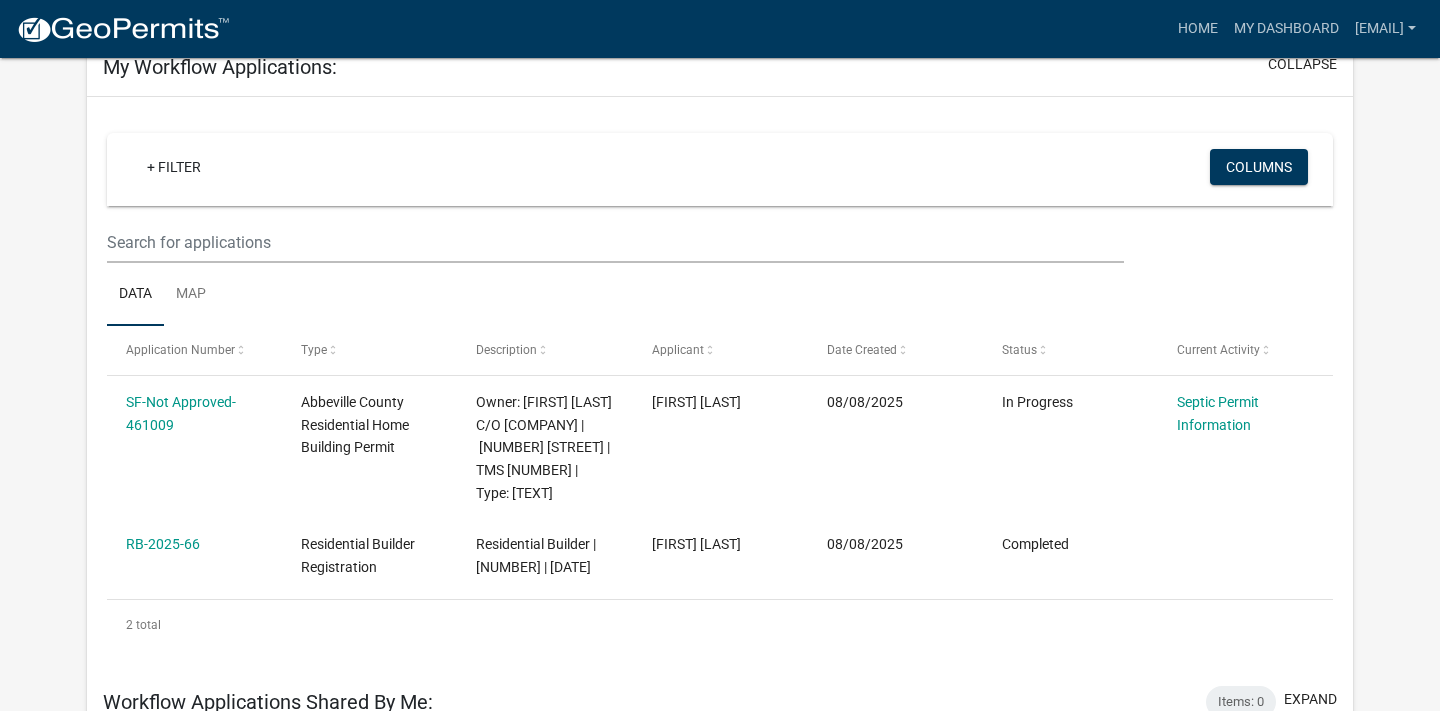 scroll, scrollTop: 118, scrollLeft: 0, axis: vertical 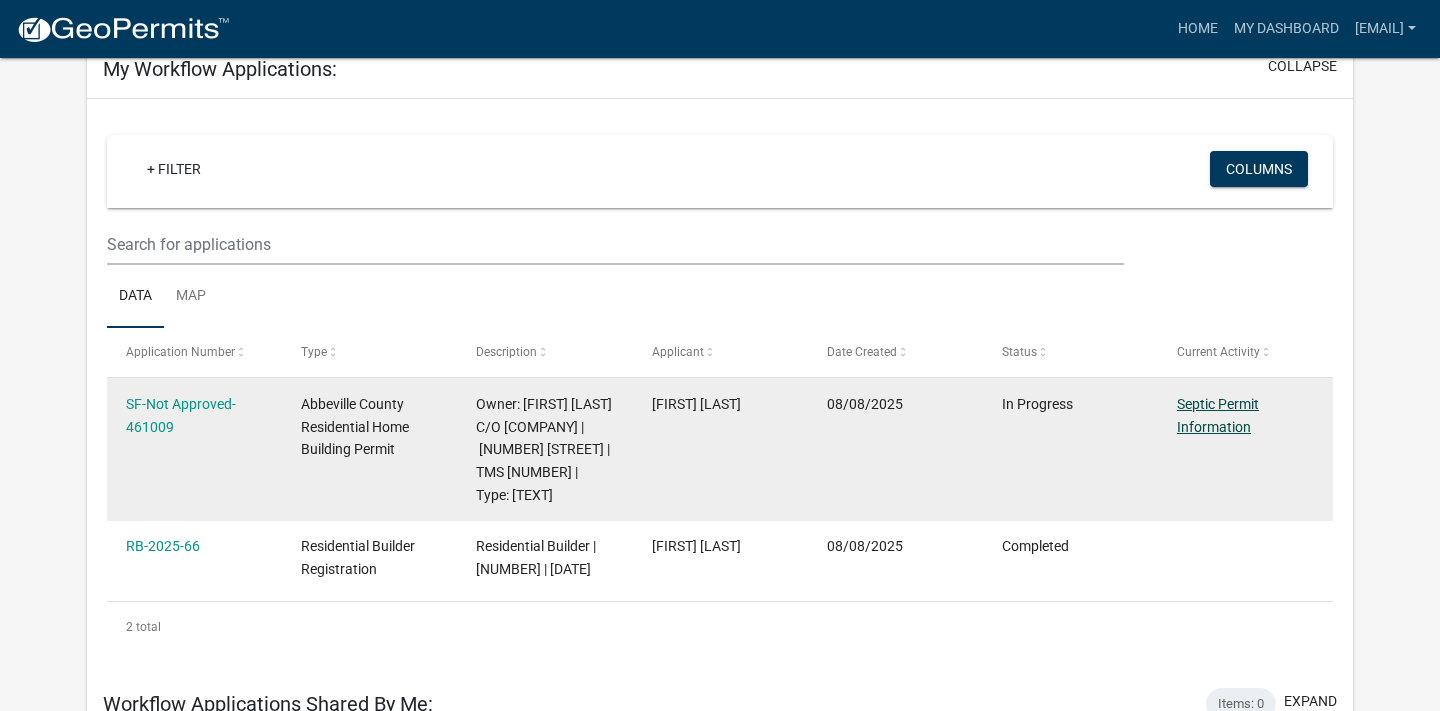 click on "Septic Permit Information" 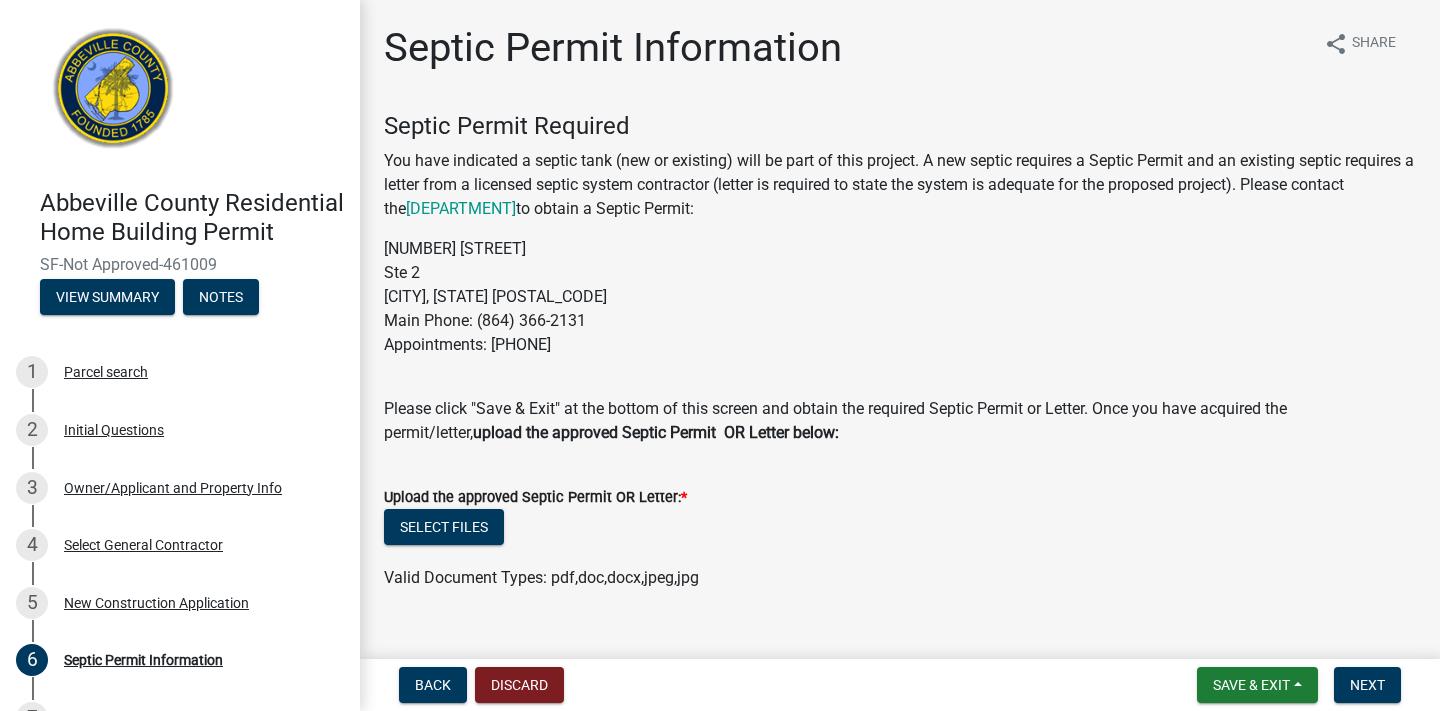 scroll, scrollTop: 0, scrollLeft: 0, axis: both 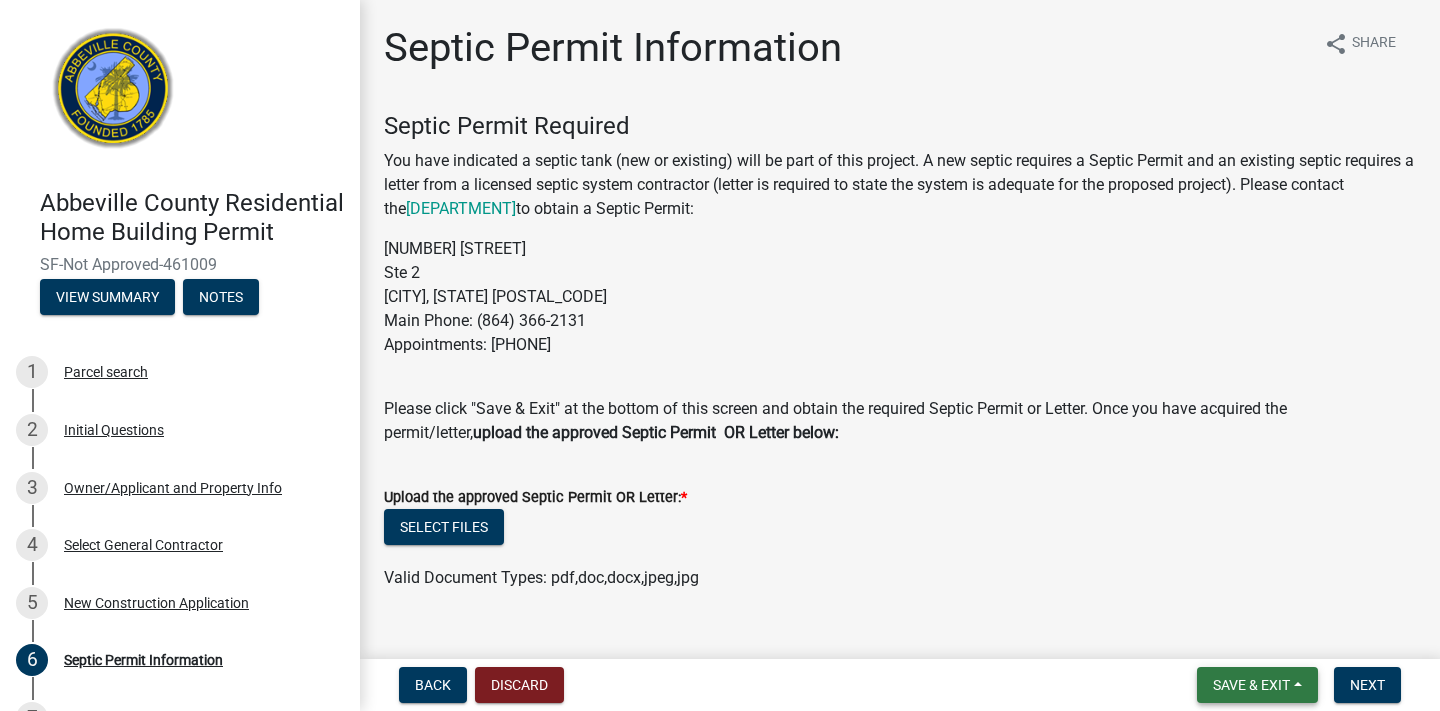 click on "Save & Exit" at bounding box center (1251, 685) 